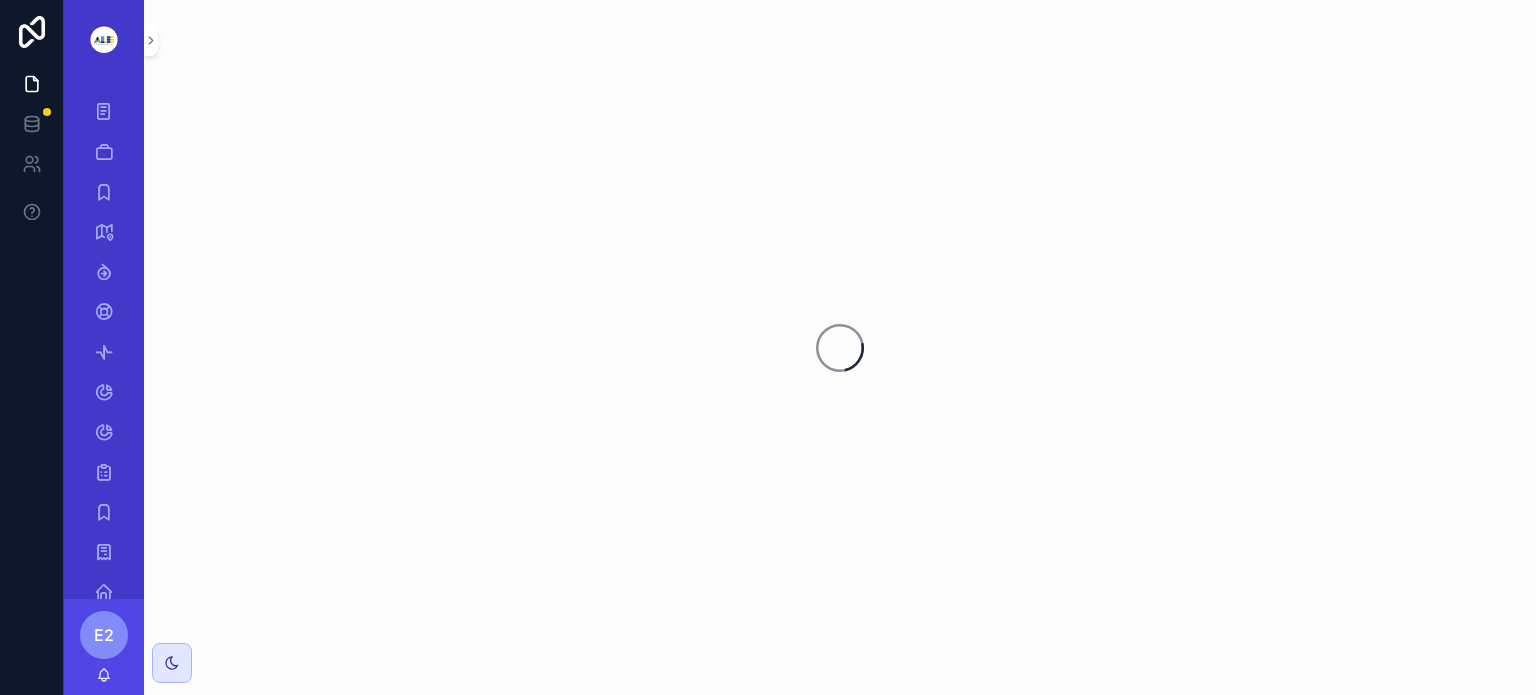 scroll, scrollTop: 0, scrollLeft: 0, axis: both 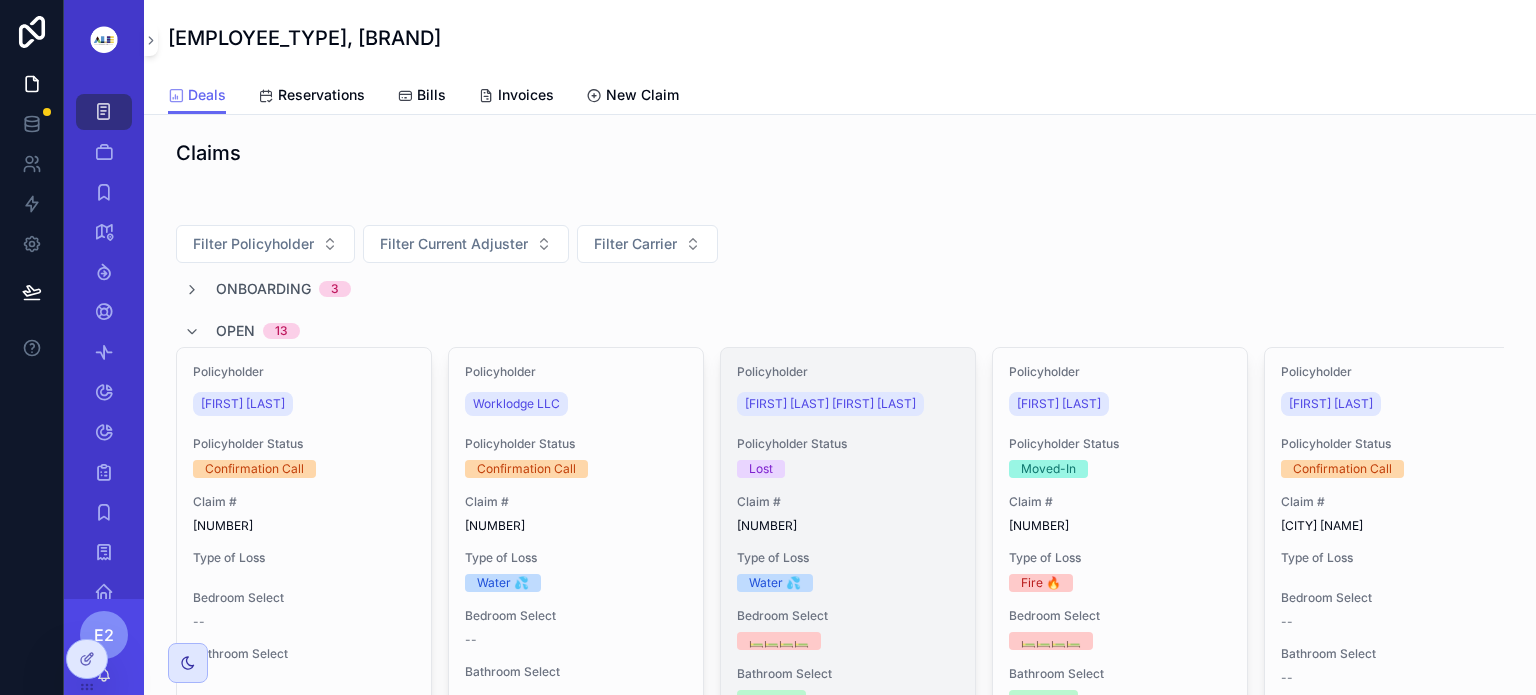 drag, startPoint x: 892, startPoint y: 505, endPoint x: 841, endPoint y: 509, distance: 51.156624 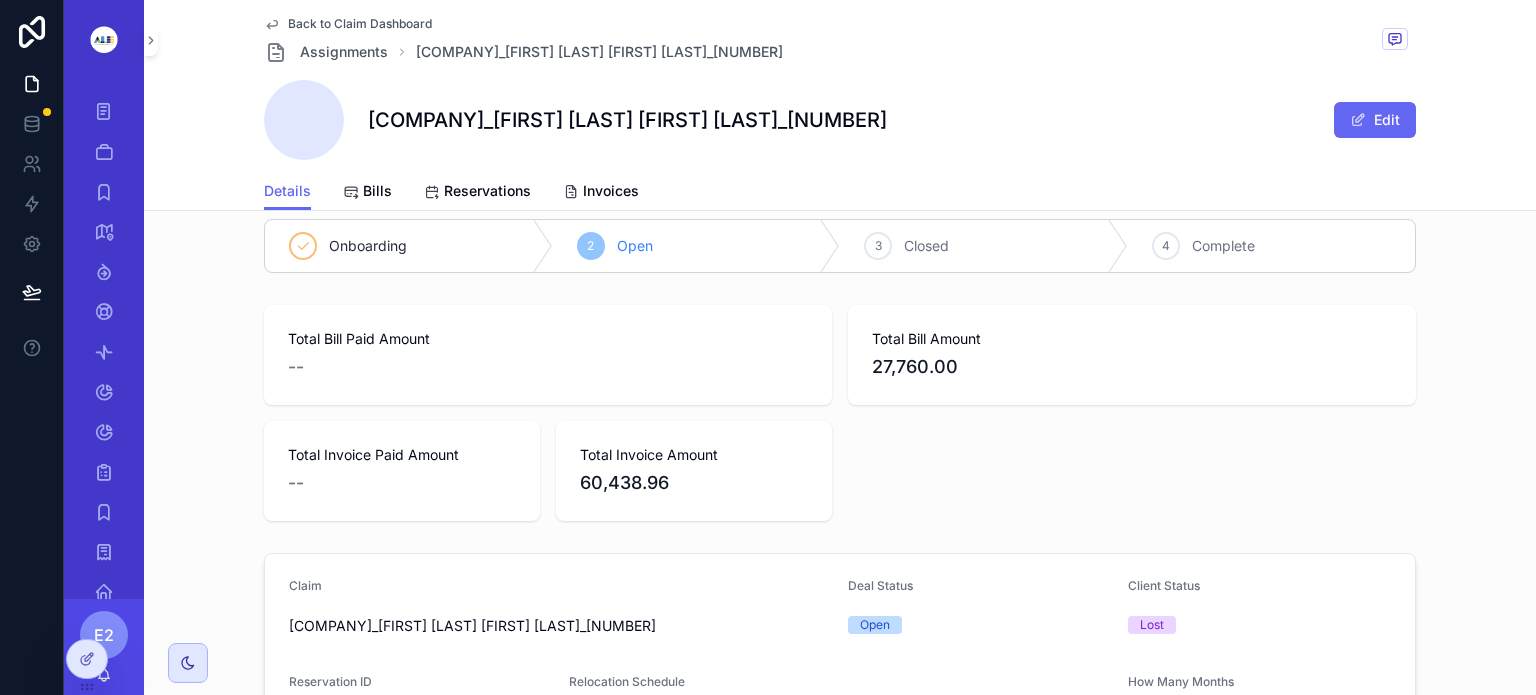 scroll, scrollTop: 24, scrollLeft: 0, axis: vertical 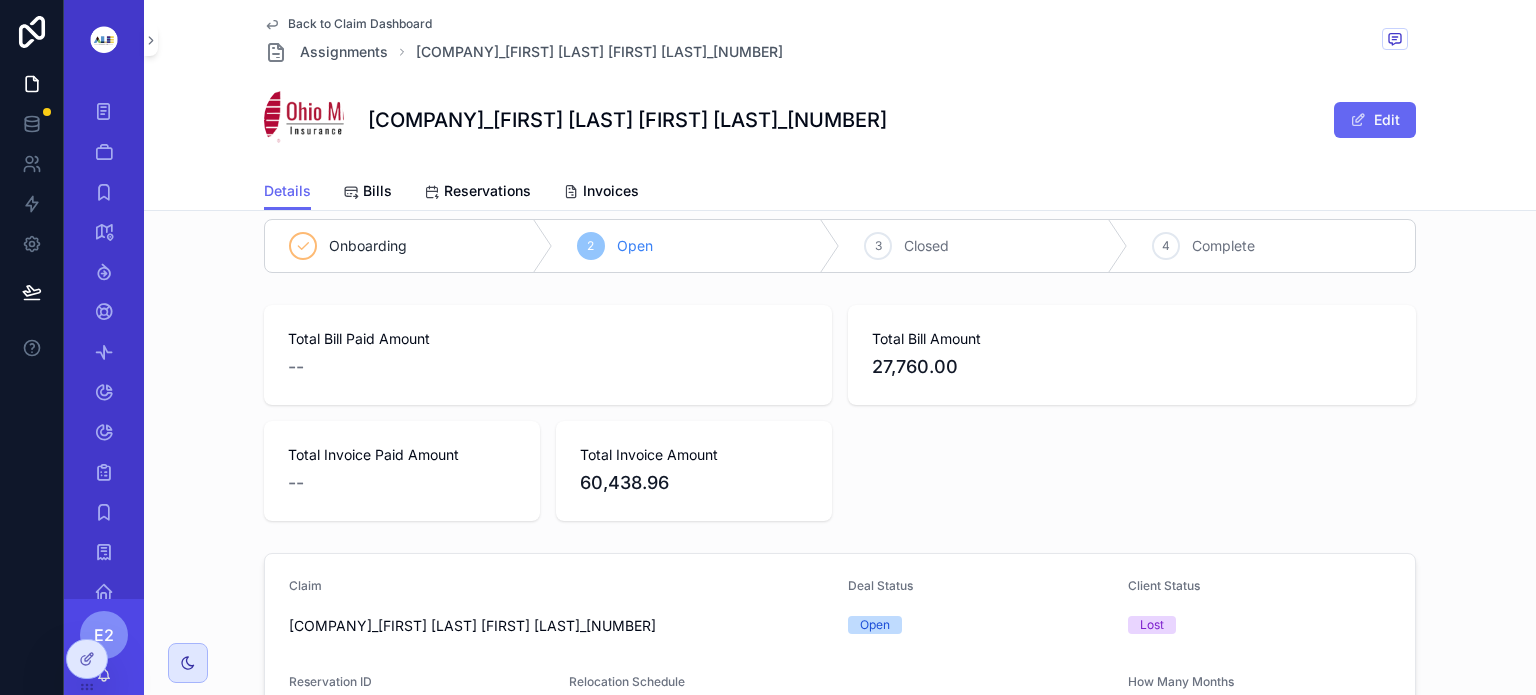 click on "4 Complete" at bounding box center [1272, 246] 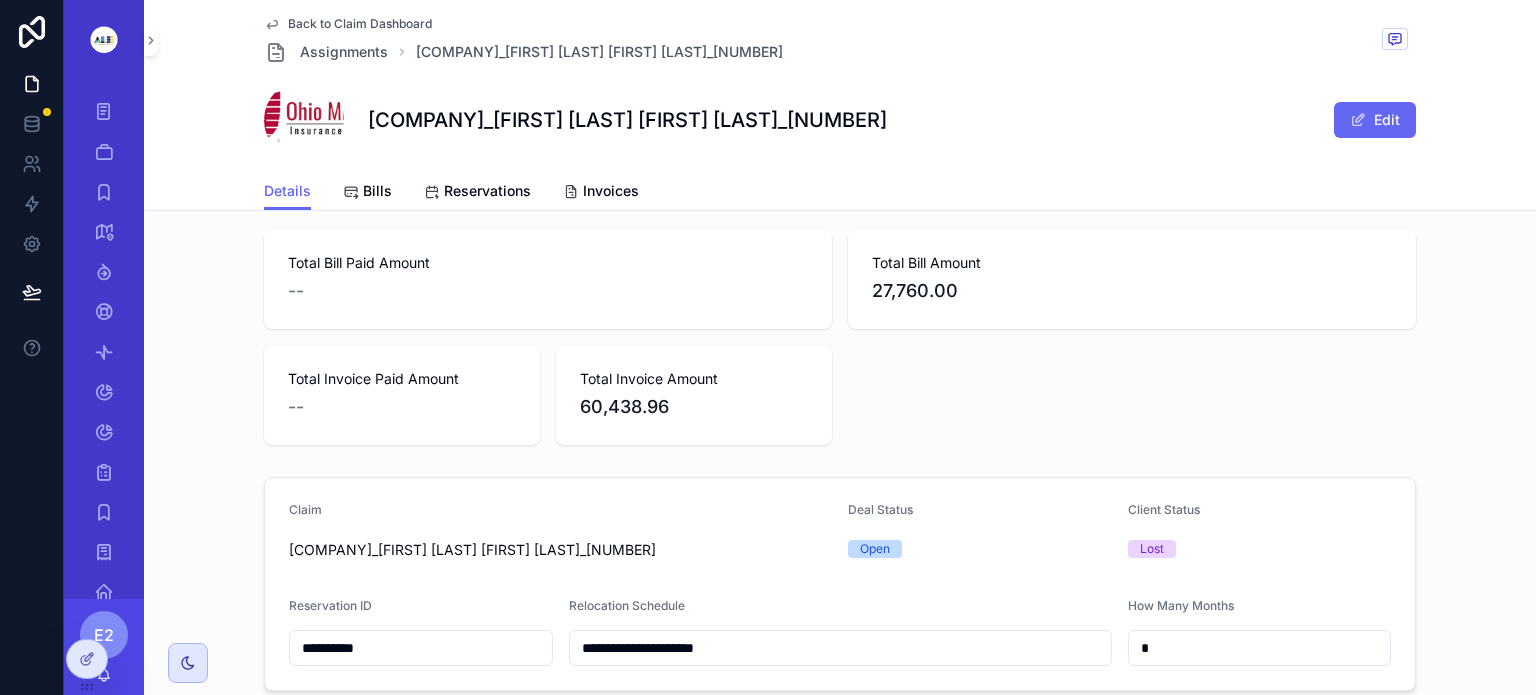 scroll, scrollTop: 0, scrollLeft: 0, axis: both 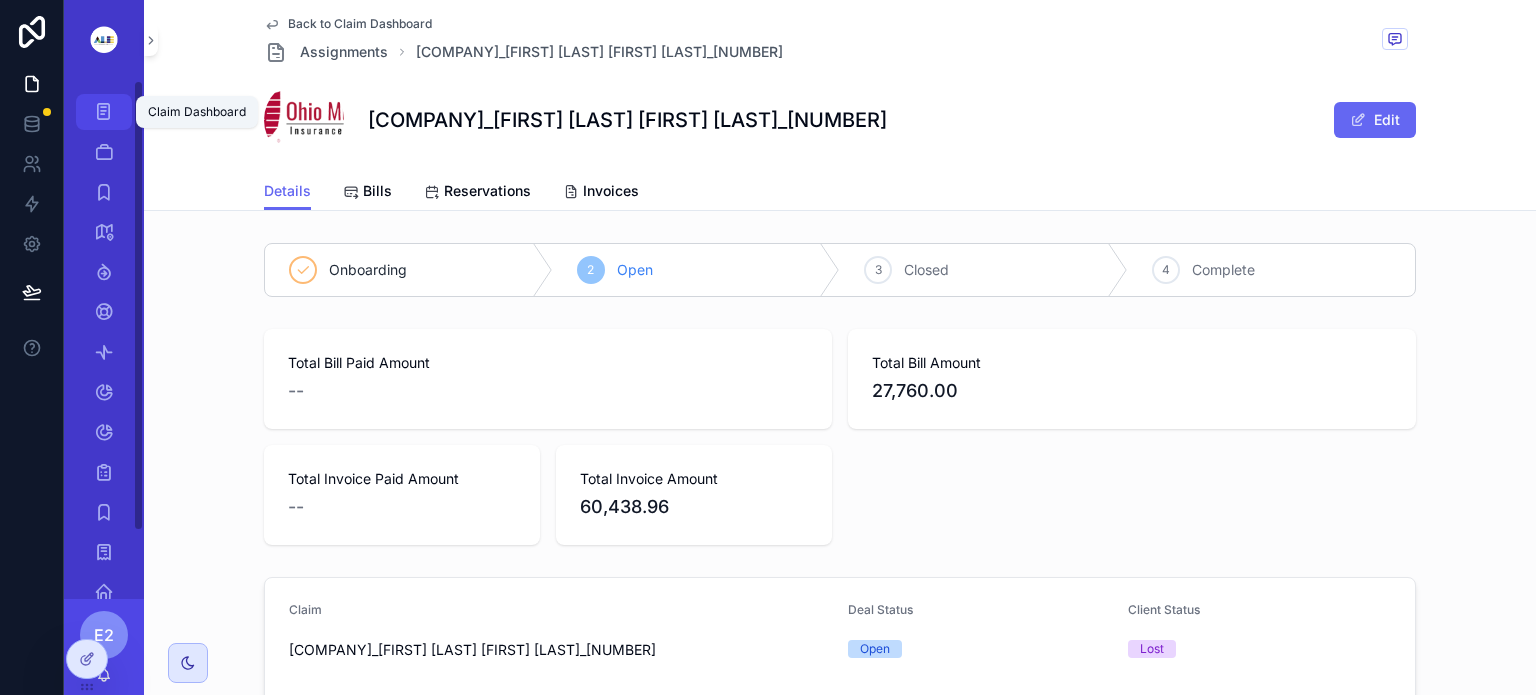 click at bounding box center [103, 112] 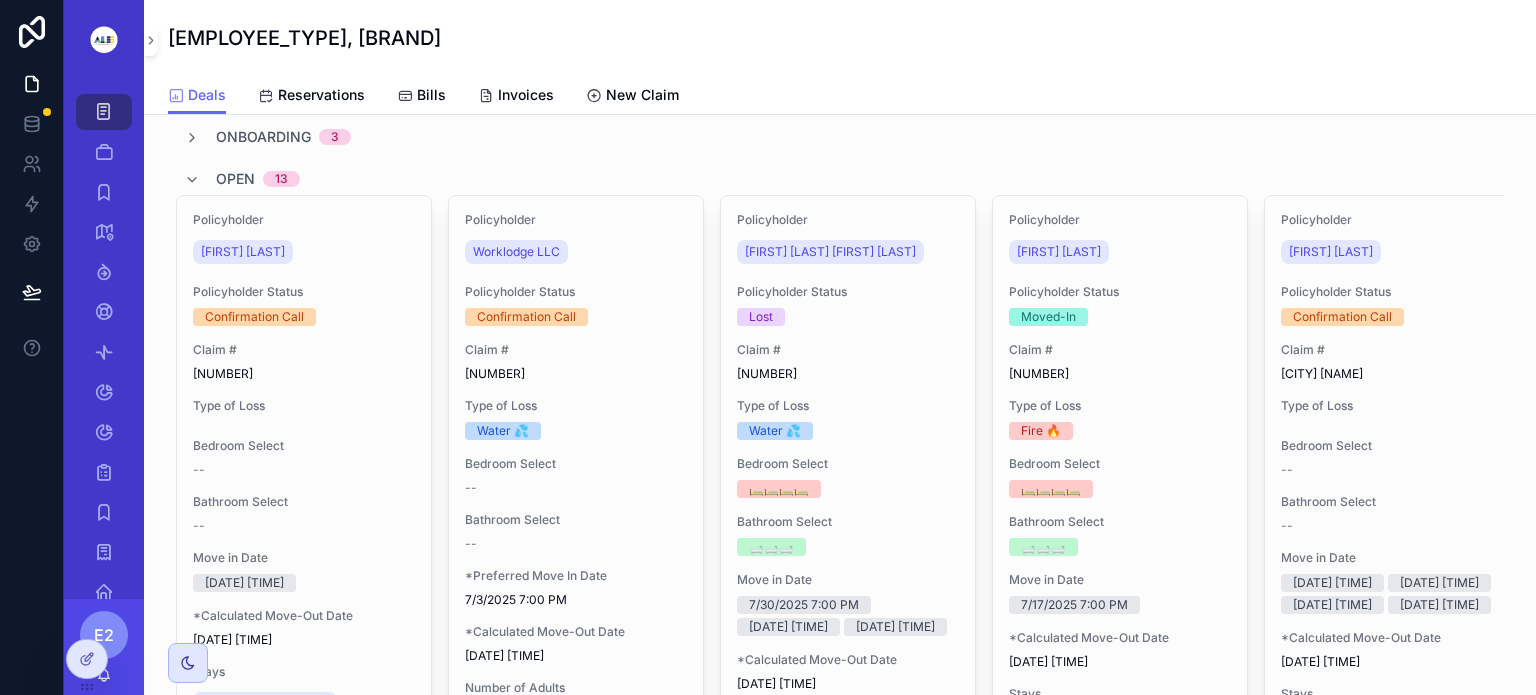 scroll, scrollTop: 163, scrollLeft: 0, axis: vertical 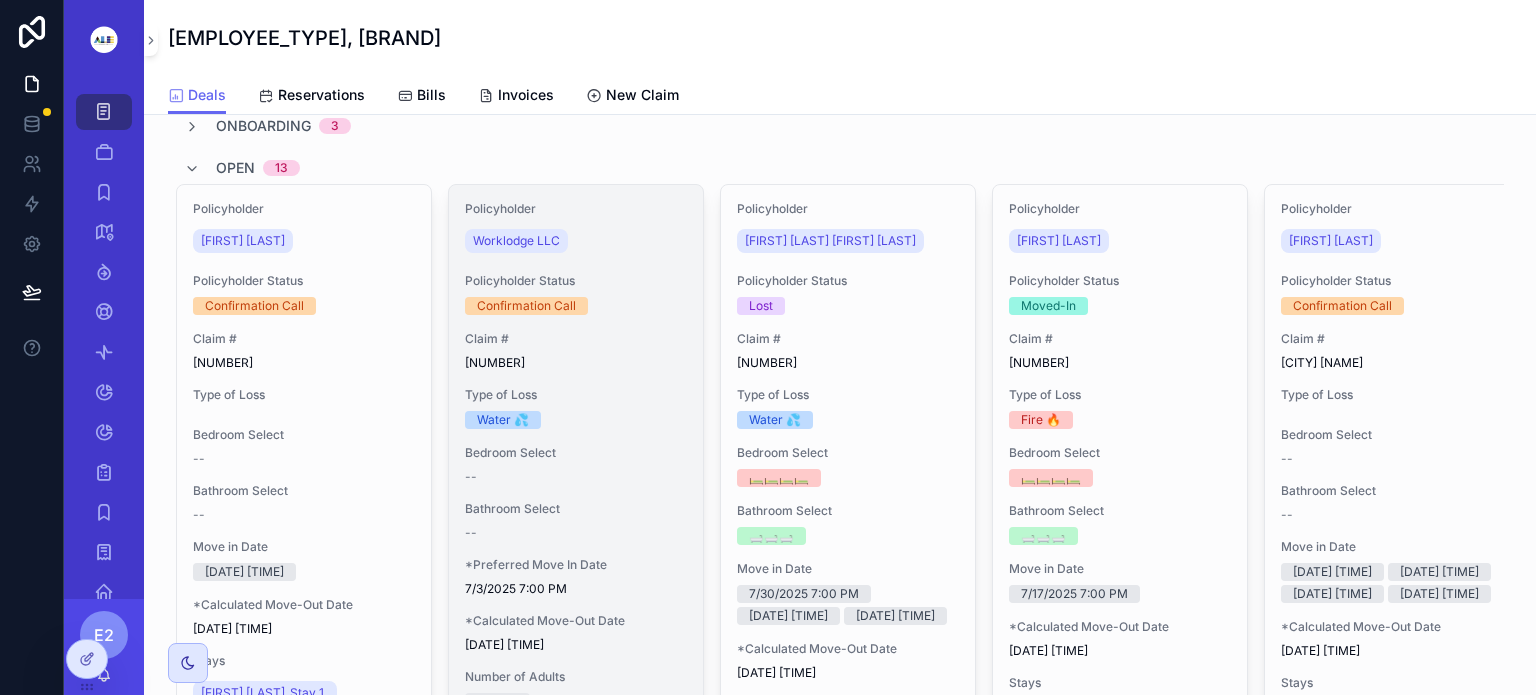 click on "Water 💦" at bounding box center (576, 420) 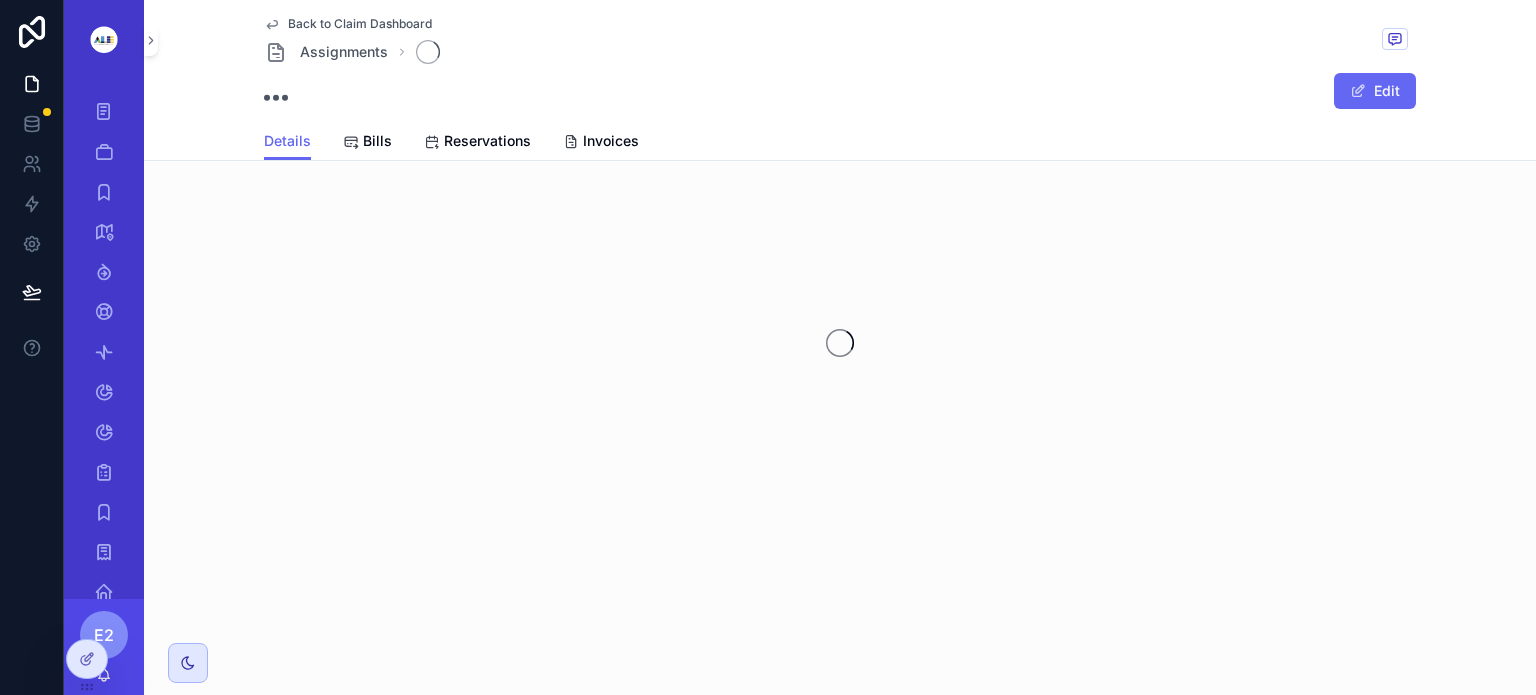 scroll, scrollTop: 0, scrollLeft: 0, axis: both 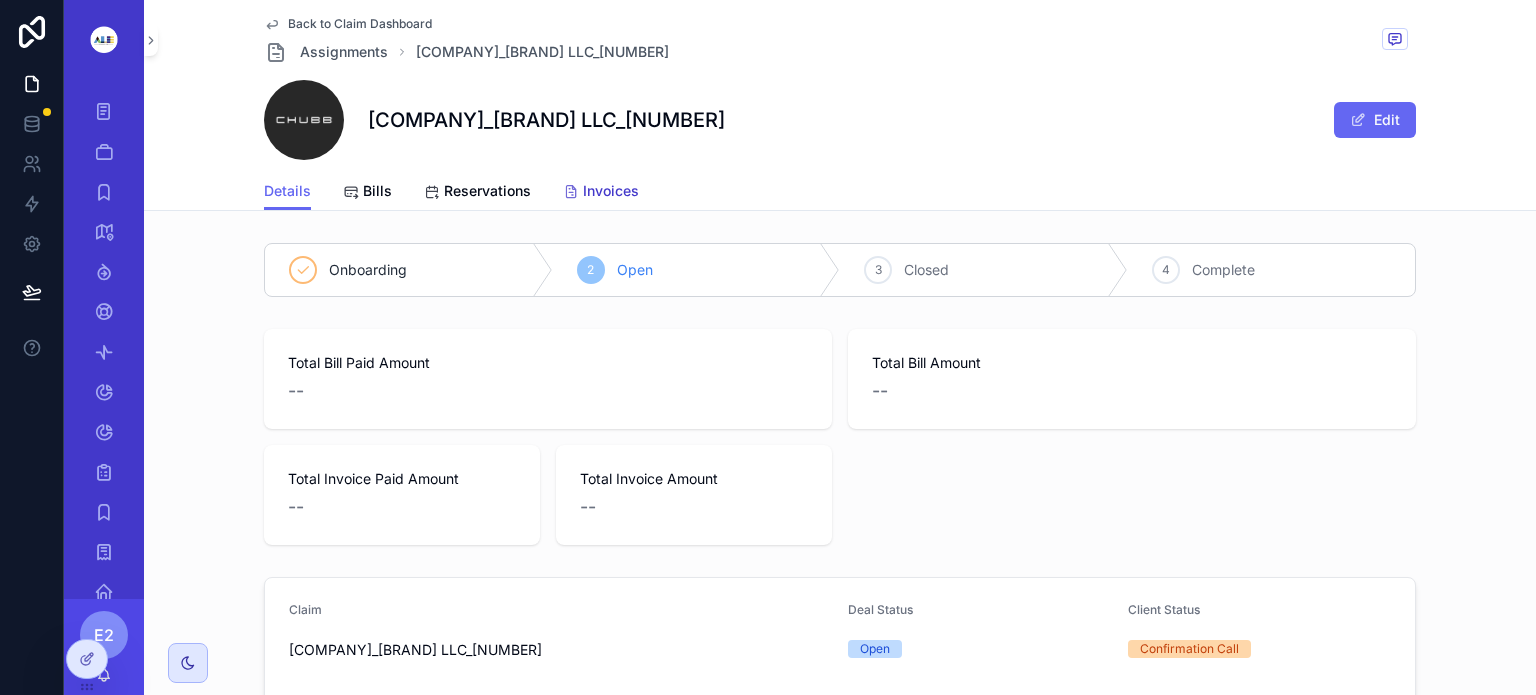 click on "Invoices" at bounding box center (611, 191) 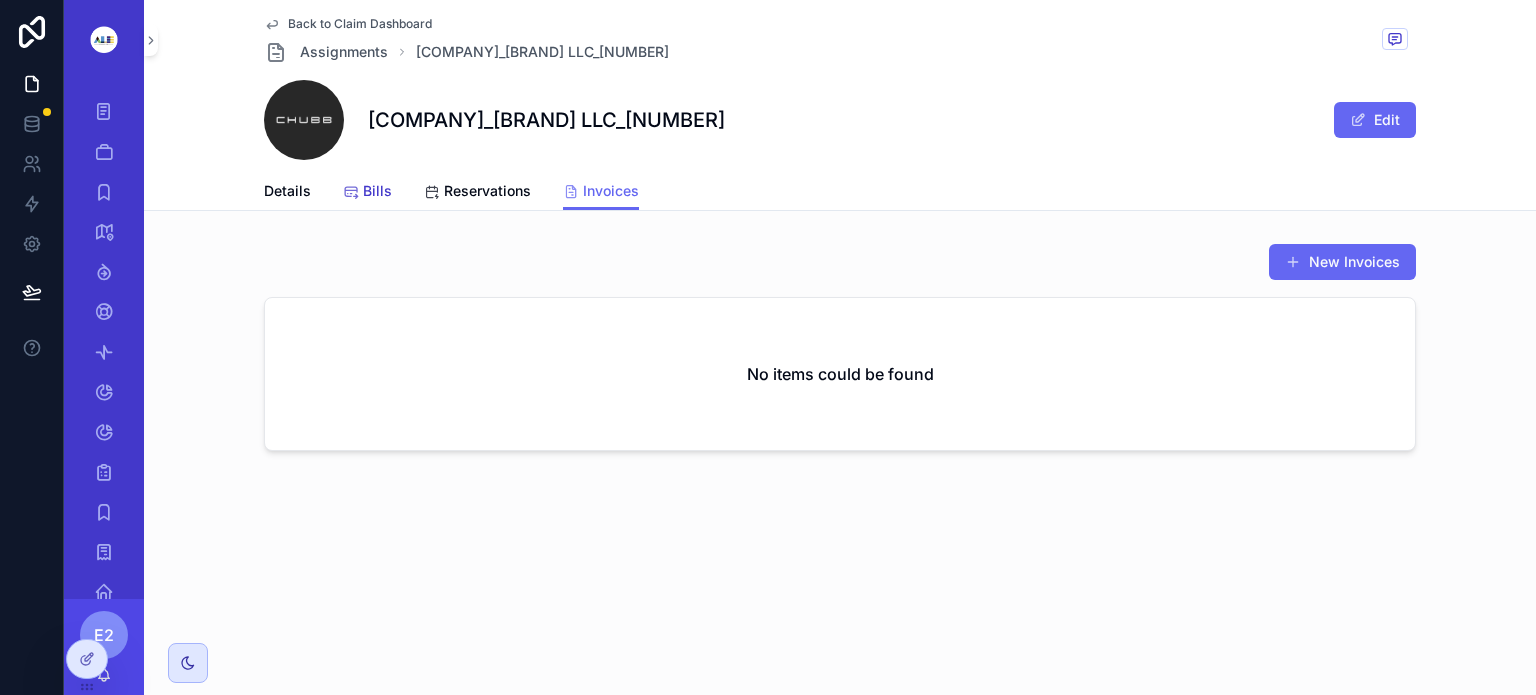 click on "Bills" at bounding box center (377, 191) 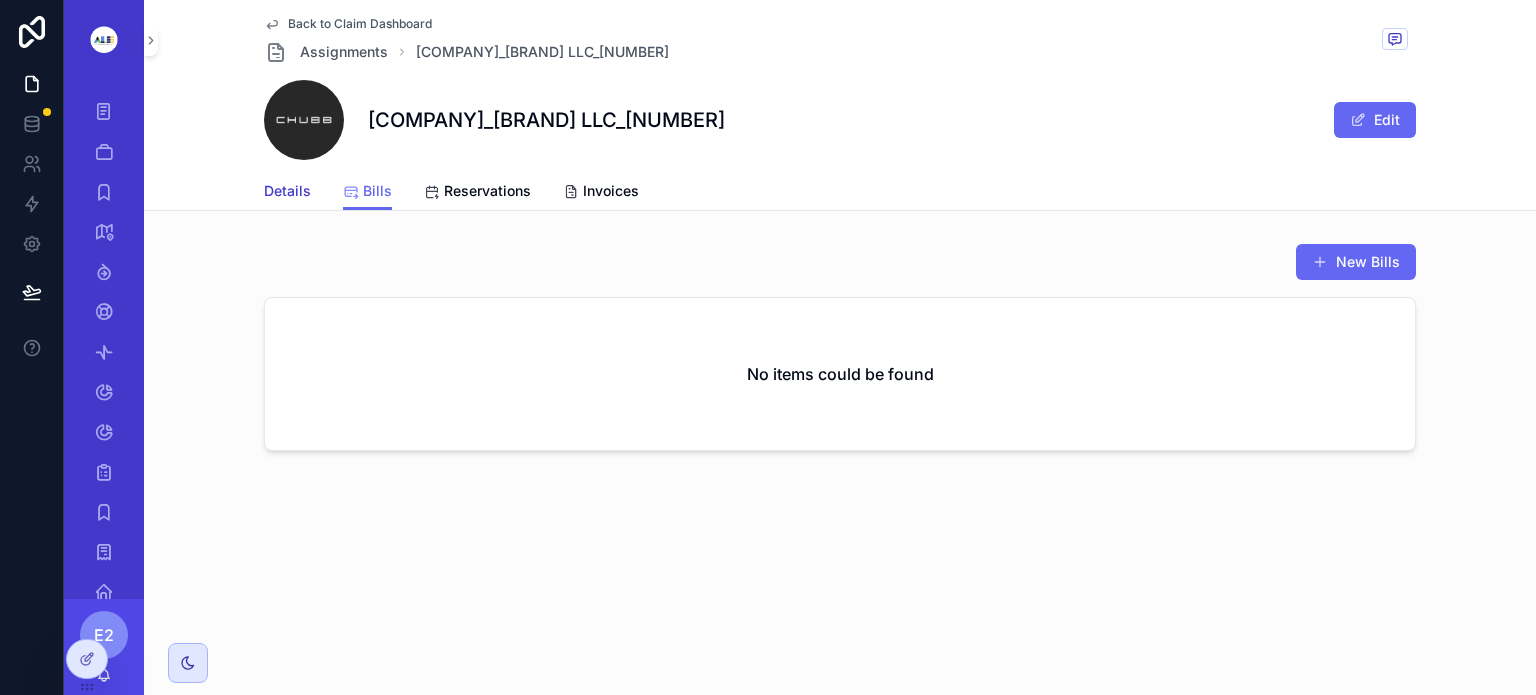 click on "Details" at bounding box center [287, 191] 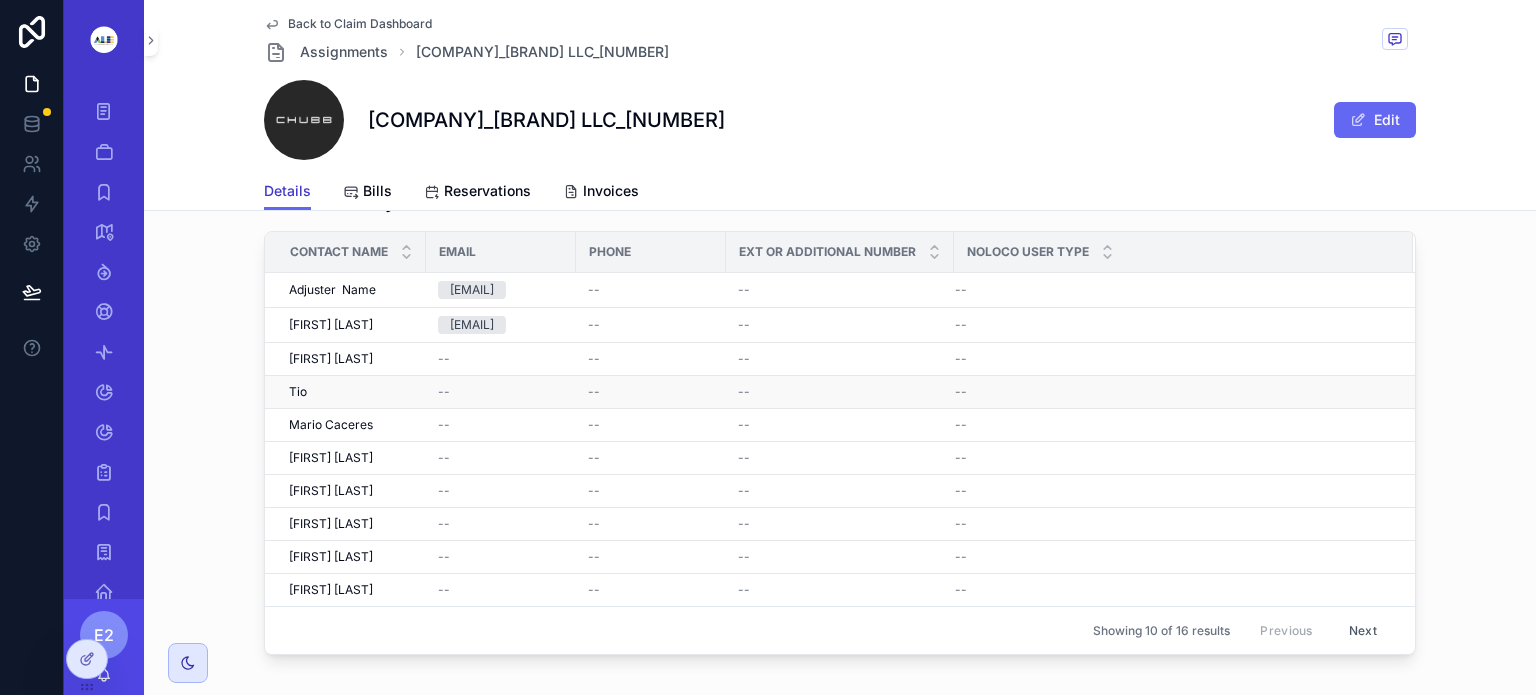 scroll, scrollTop: 1894, scrollLeft: 0, axis: vertical 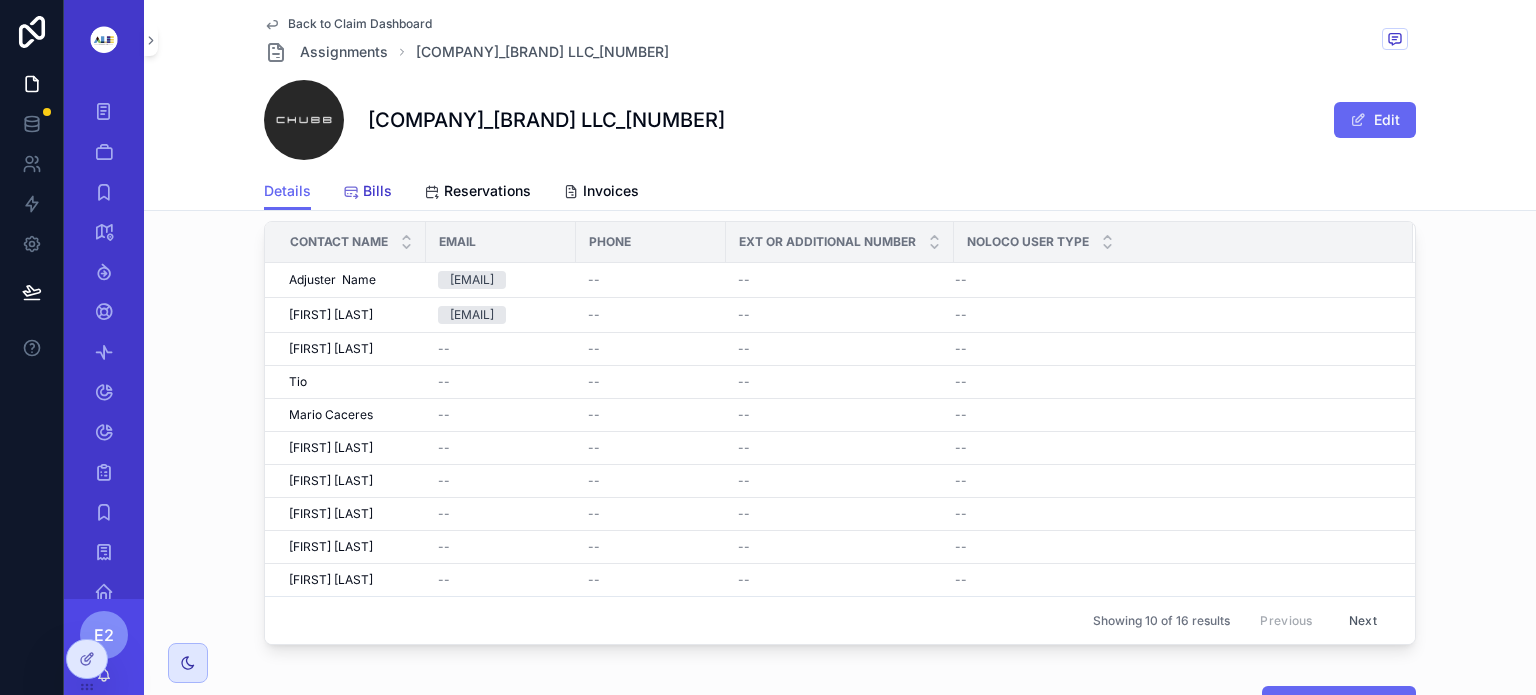 click at bounding box center [351, 192] 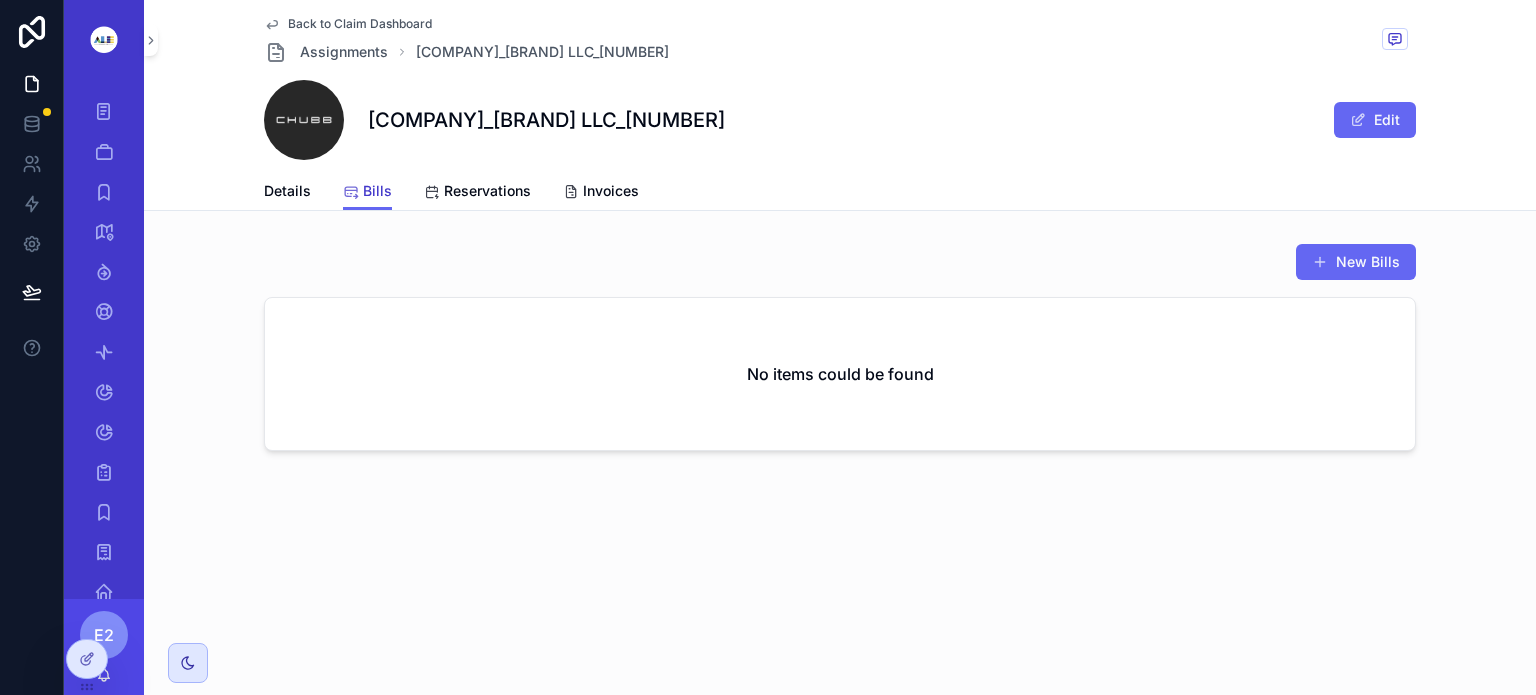 scroll, scrollTop: 0, scrollLeft: 0, axis: both 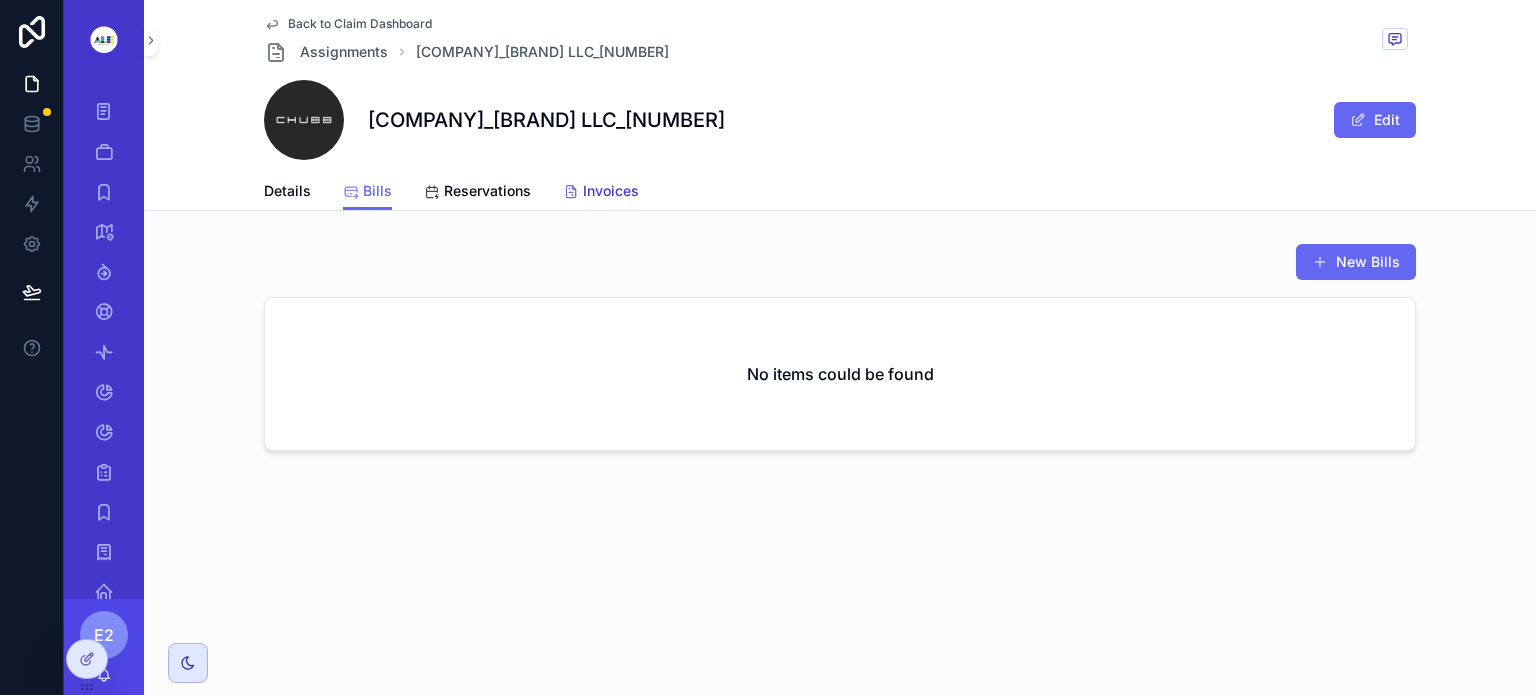 click on "Invoices" at bounding box center (611, 191) 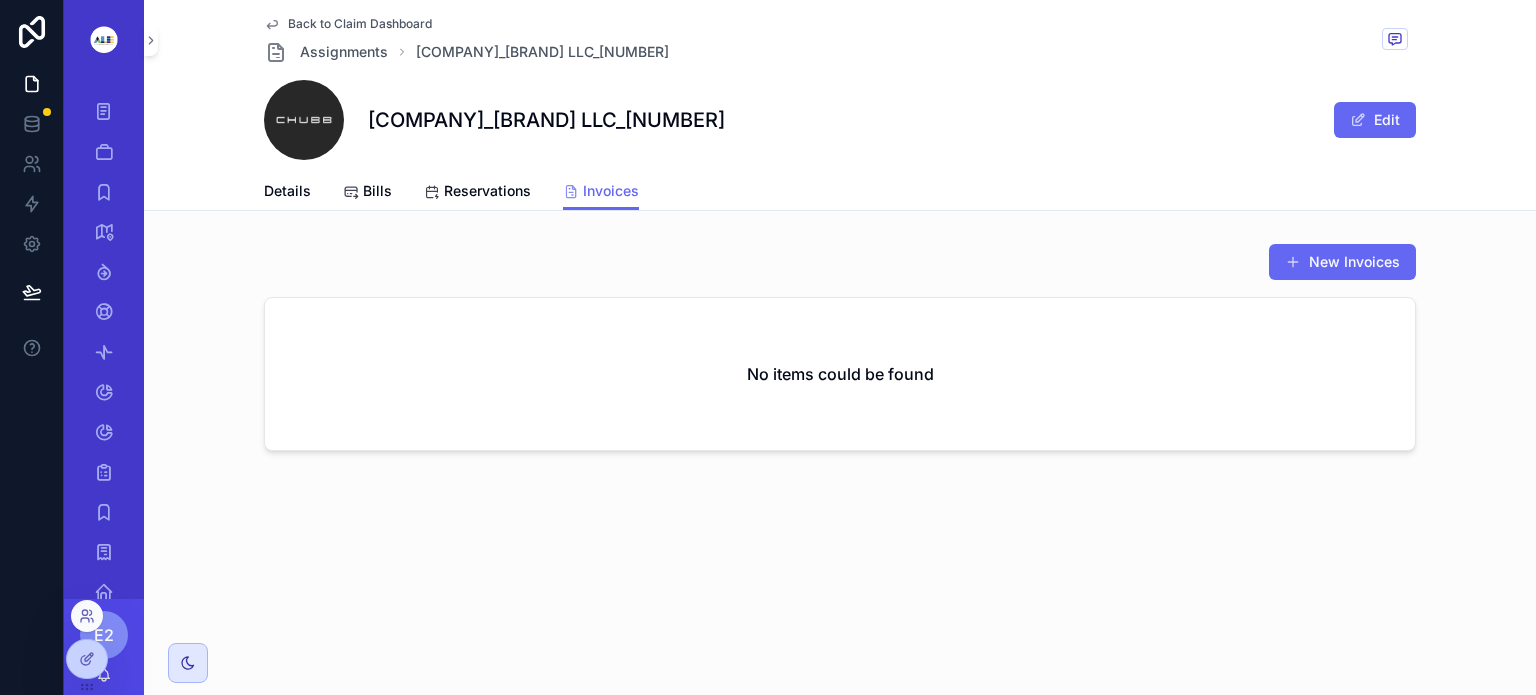 click at bounding box center [87, 616] 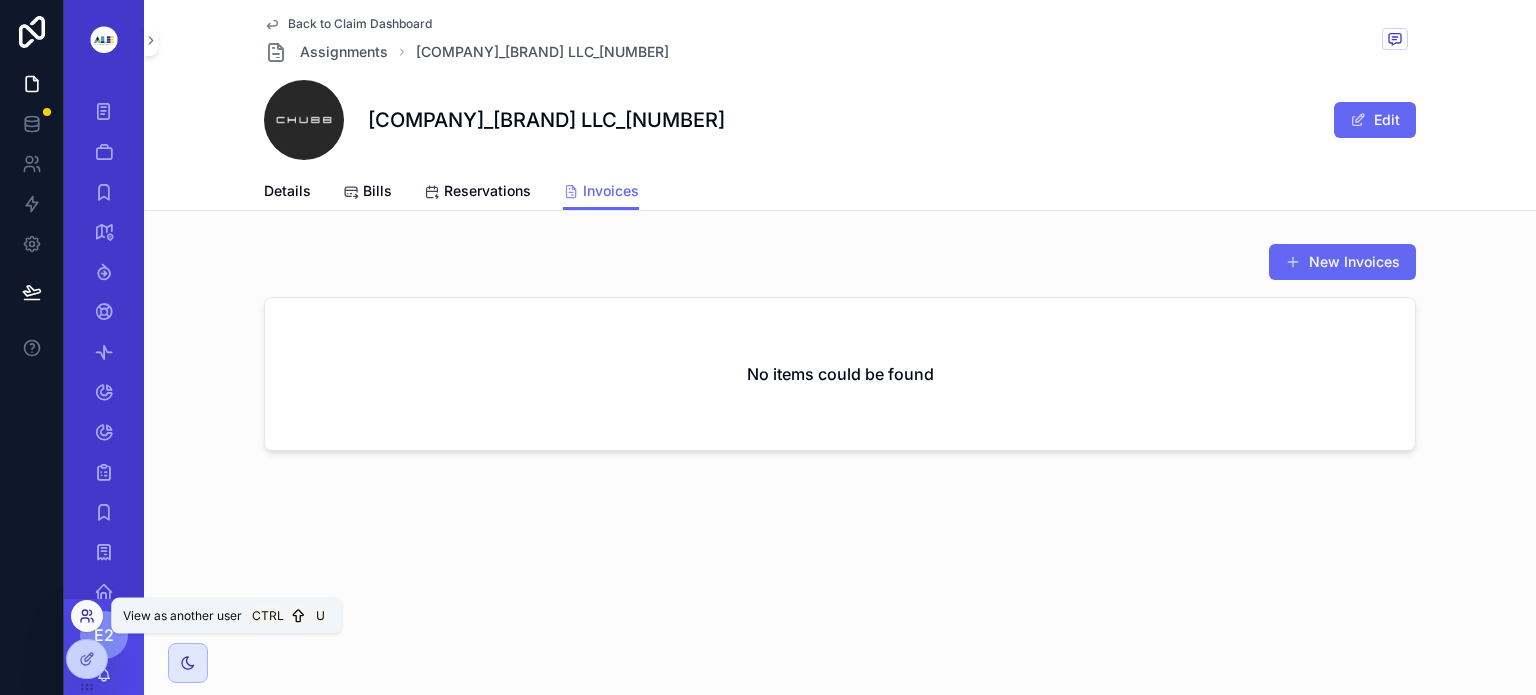 click 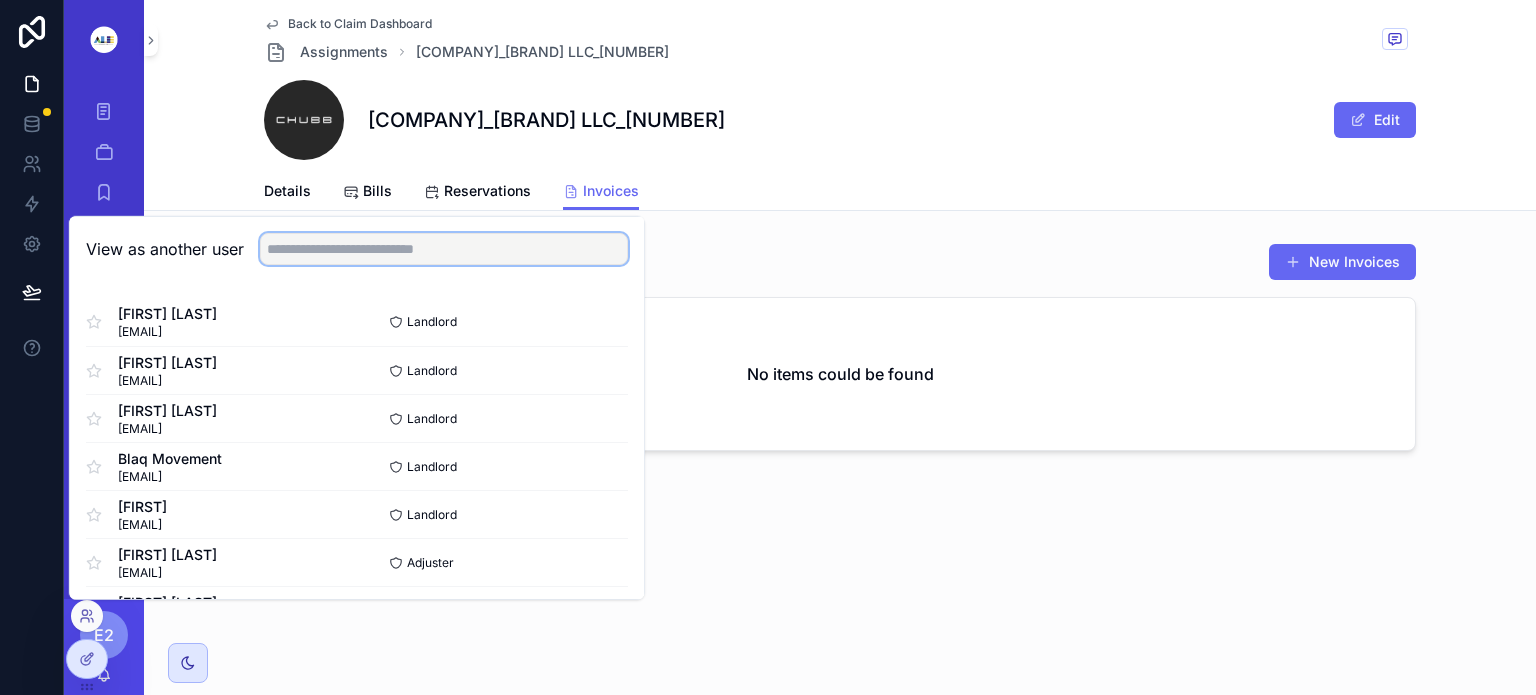 click at bounding box center (444, 249) 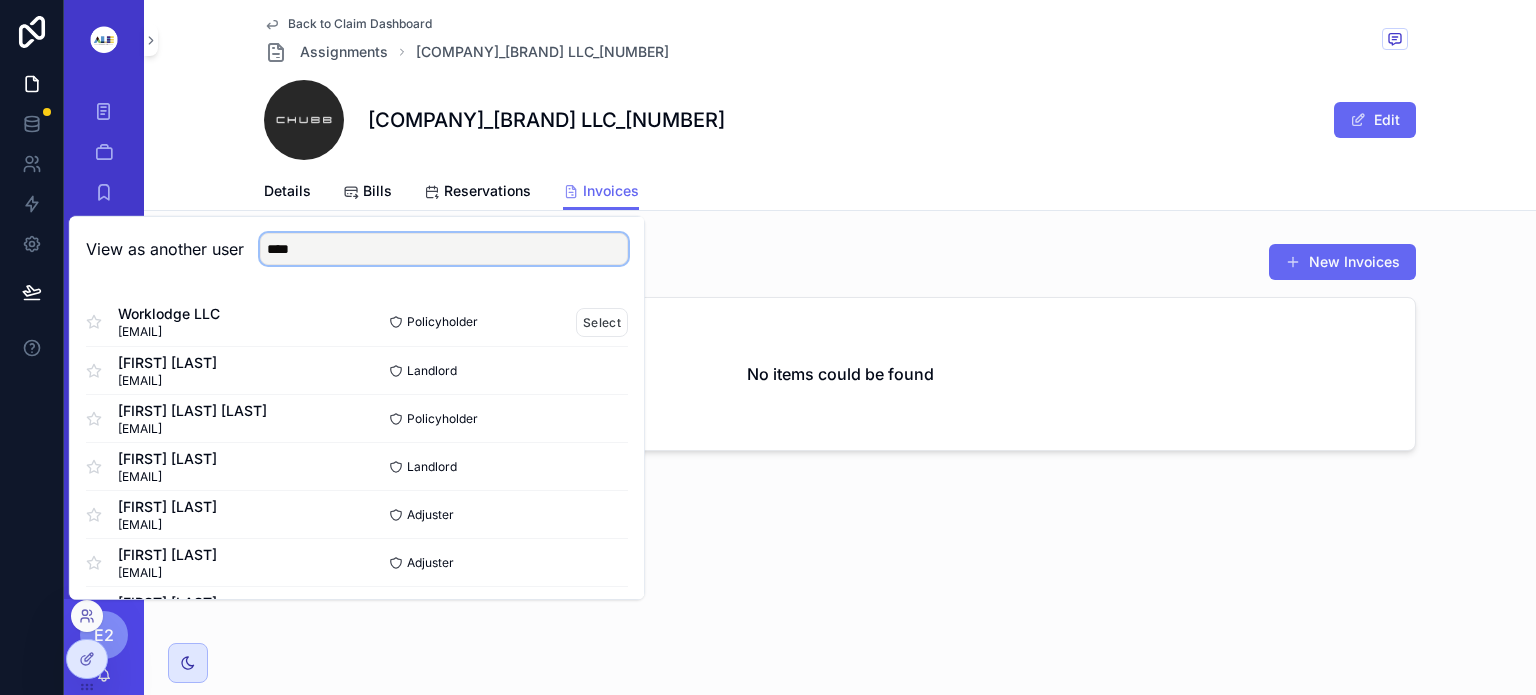 type on "****" 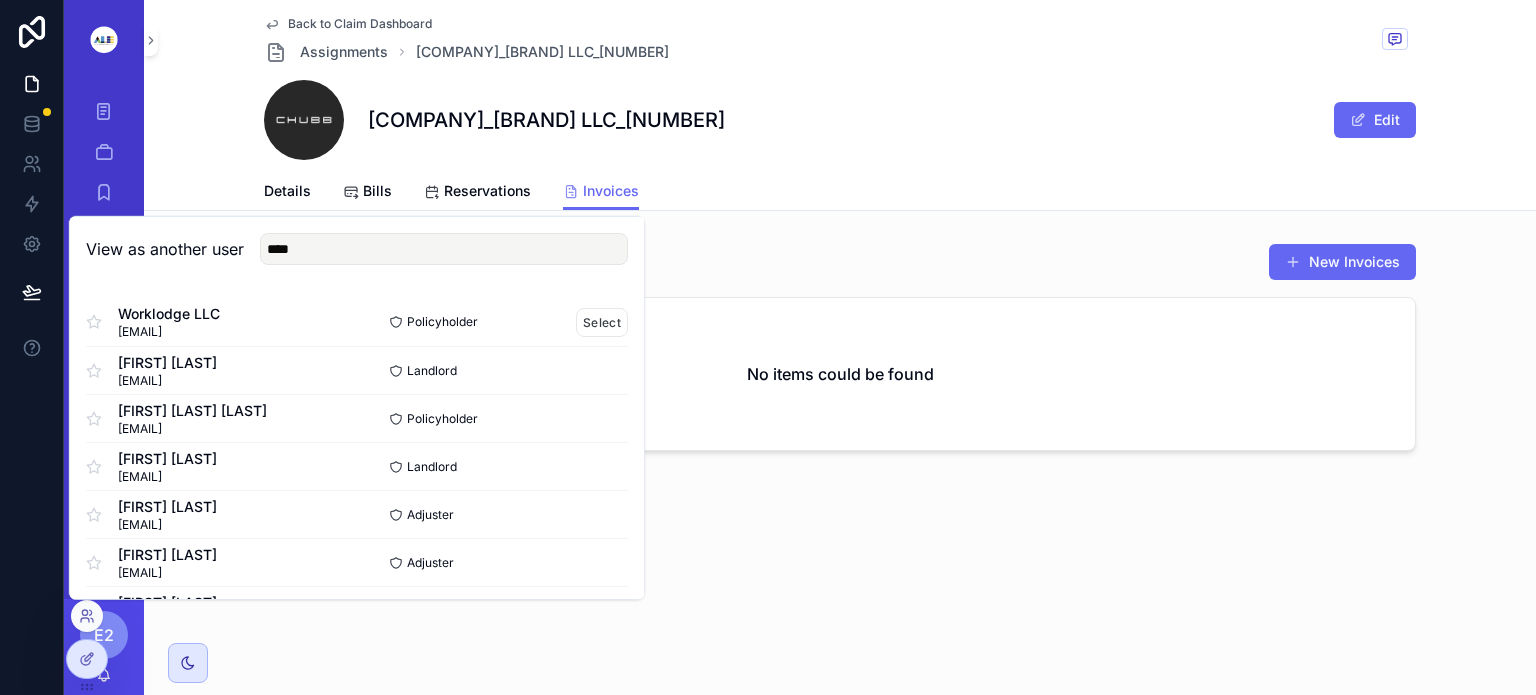 click on "Policyholder Select" at bounding box center [492, 321] 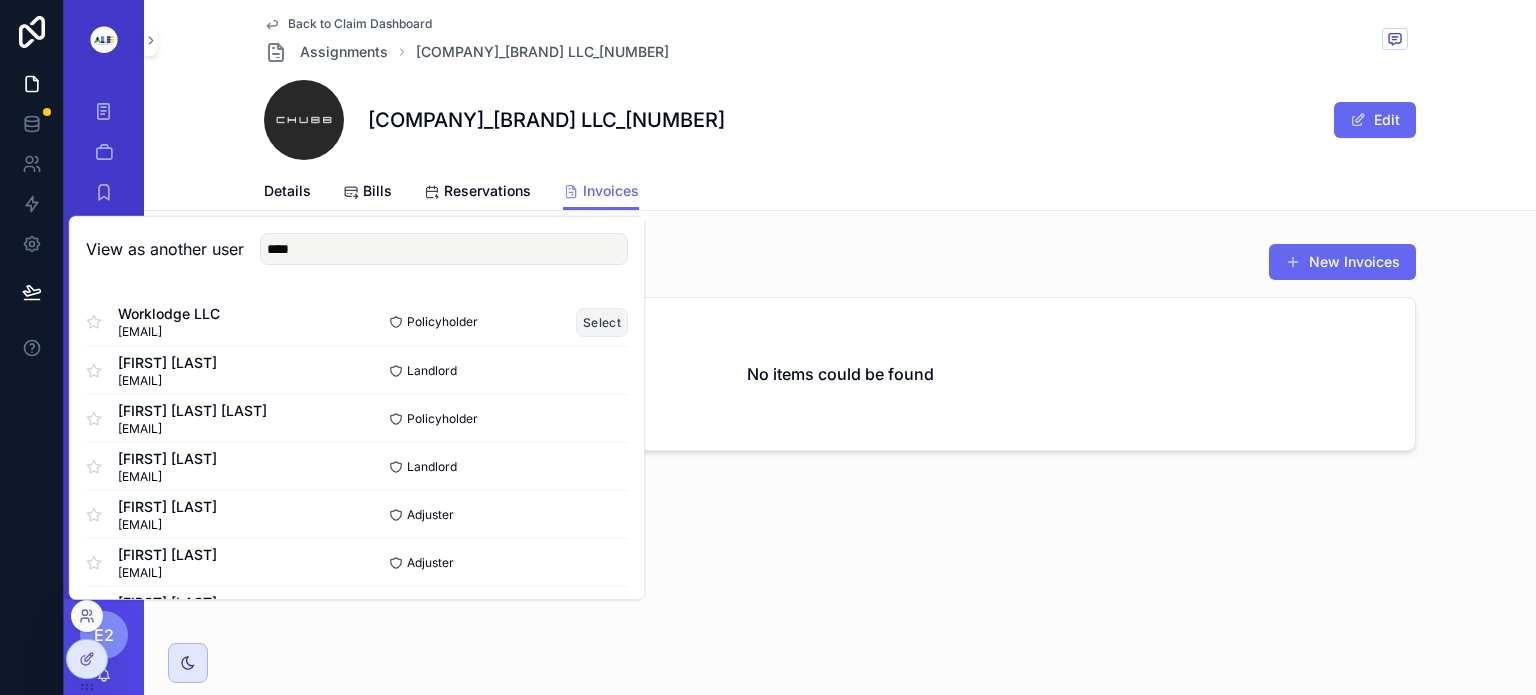 click on "Select" at bounding box center [602, 321] 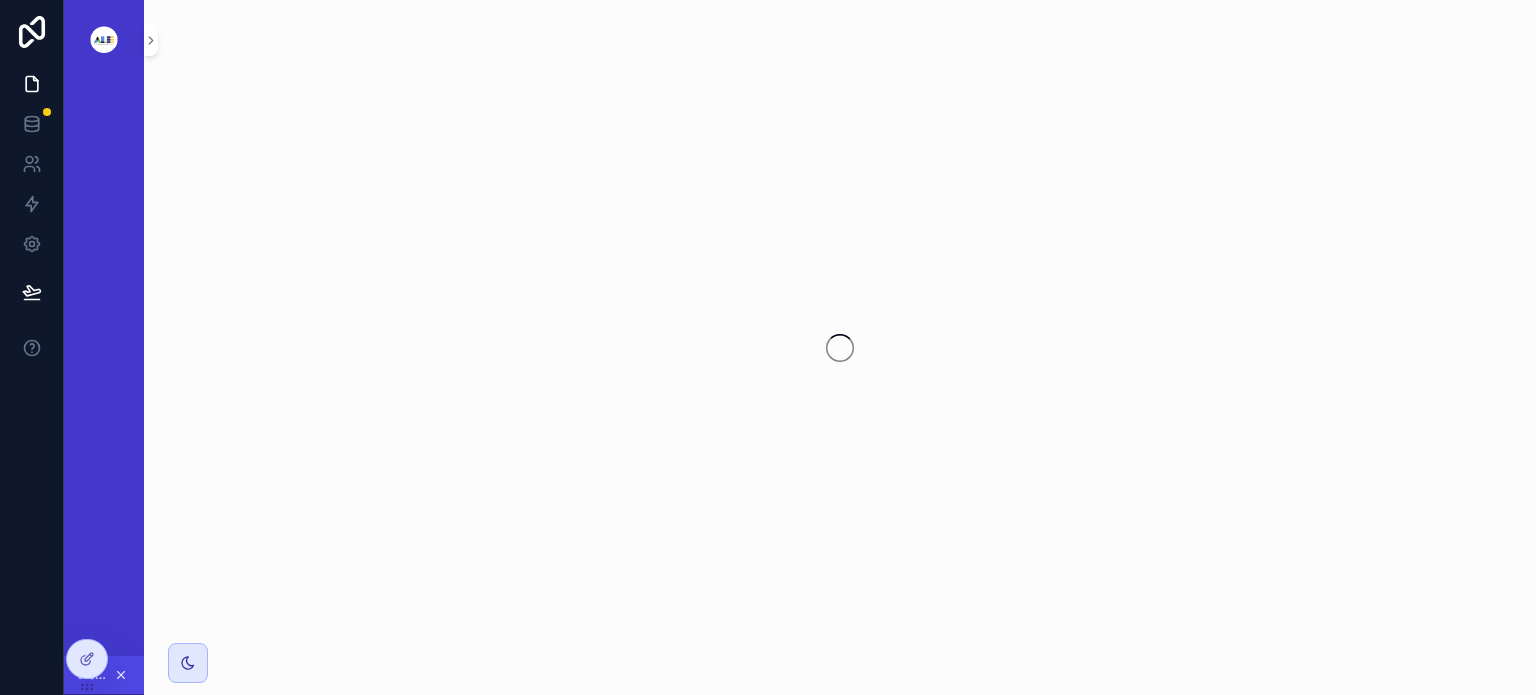 scroll, scrollTop: 0, scrollLeft: 0, axis: both 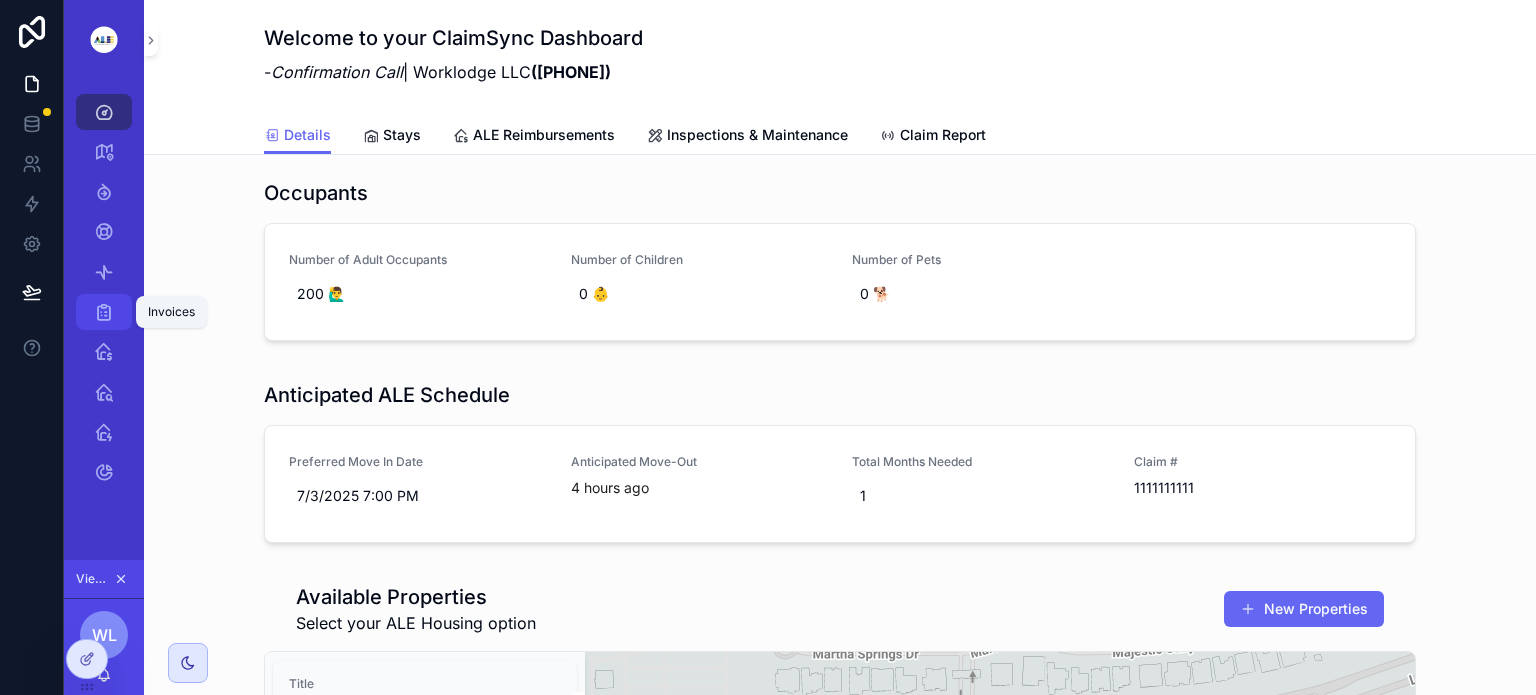 click at bounding box center [104, 312] 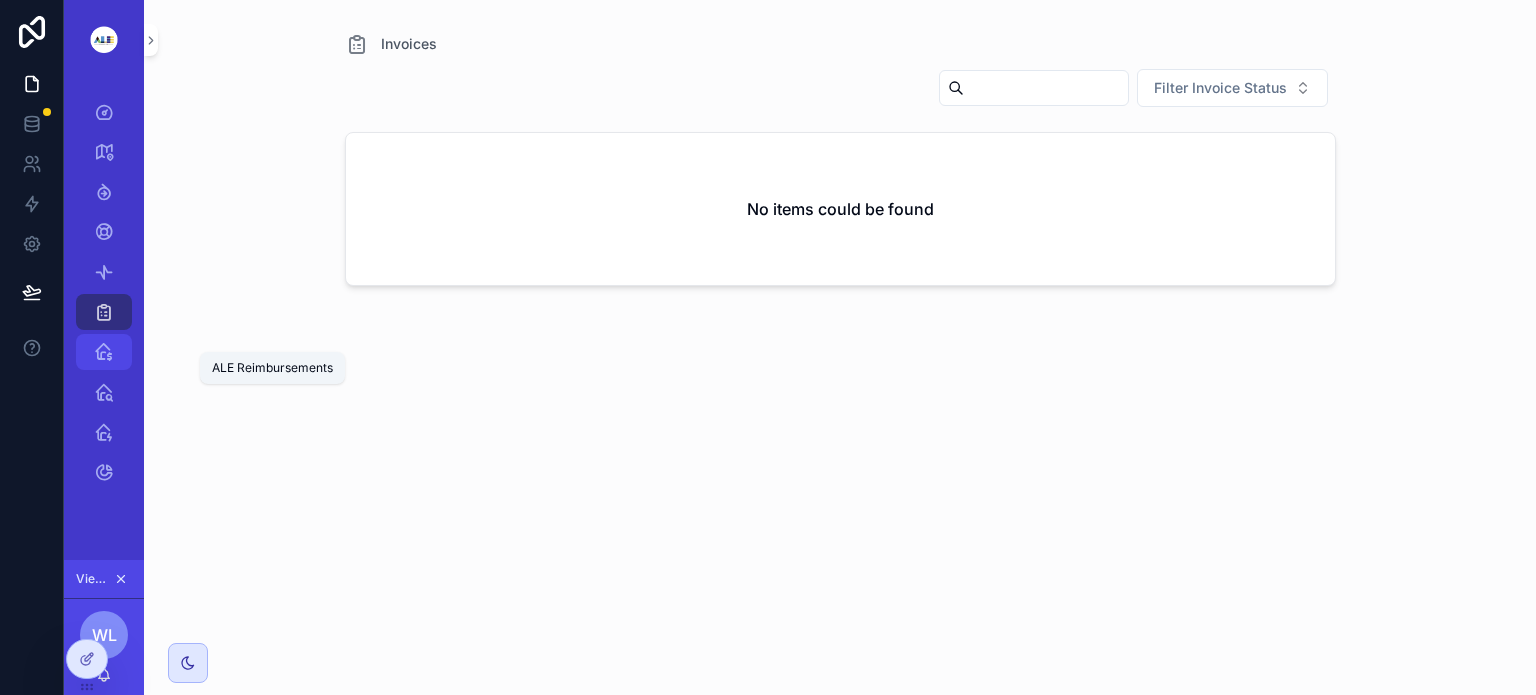 click at bounding box center (104, 352) 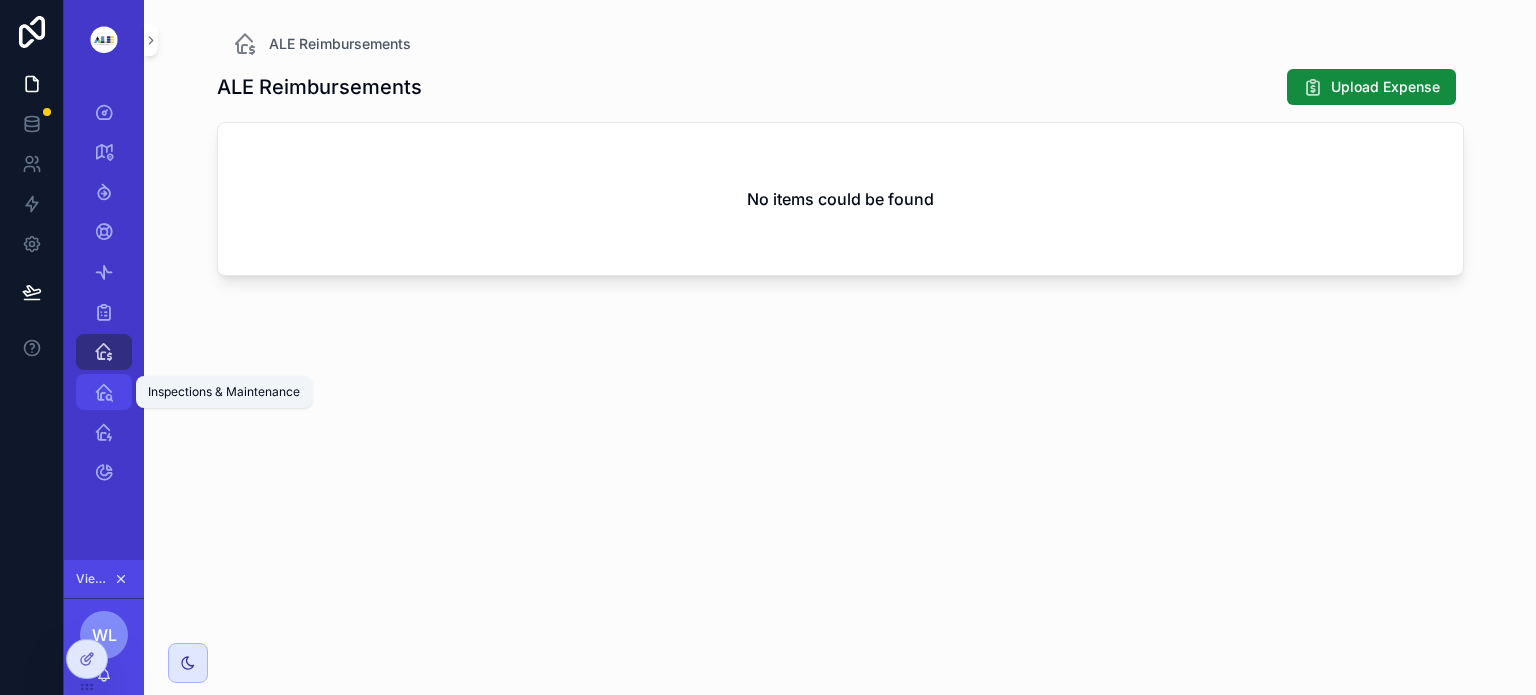 click at bounding box center [104, 392] 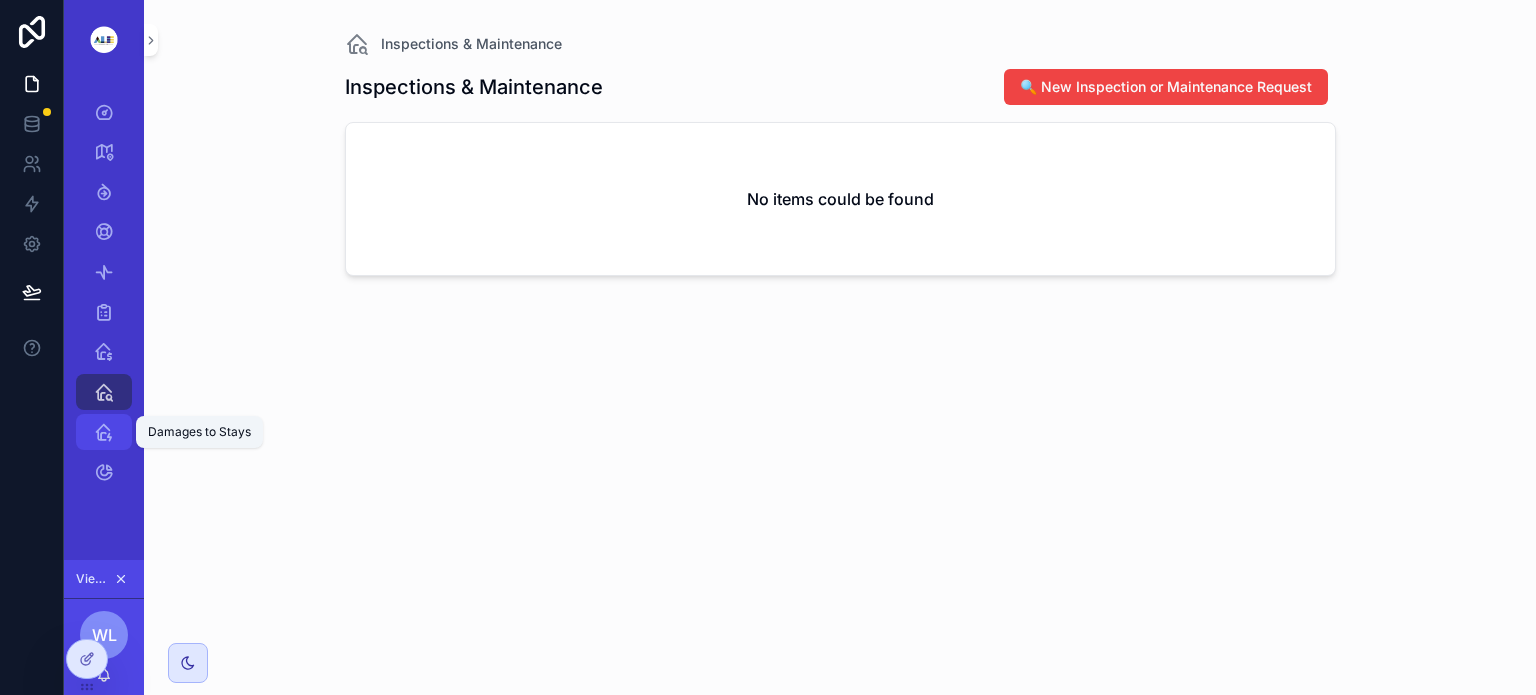 click on "Damages to Stays" at bounding box center [104, 432] 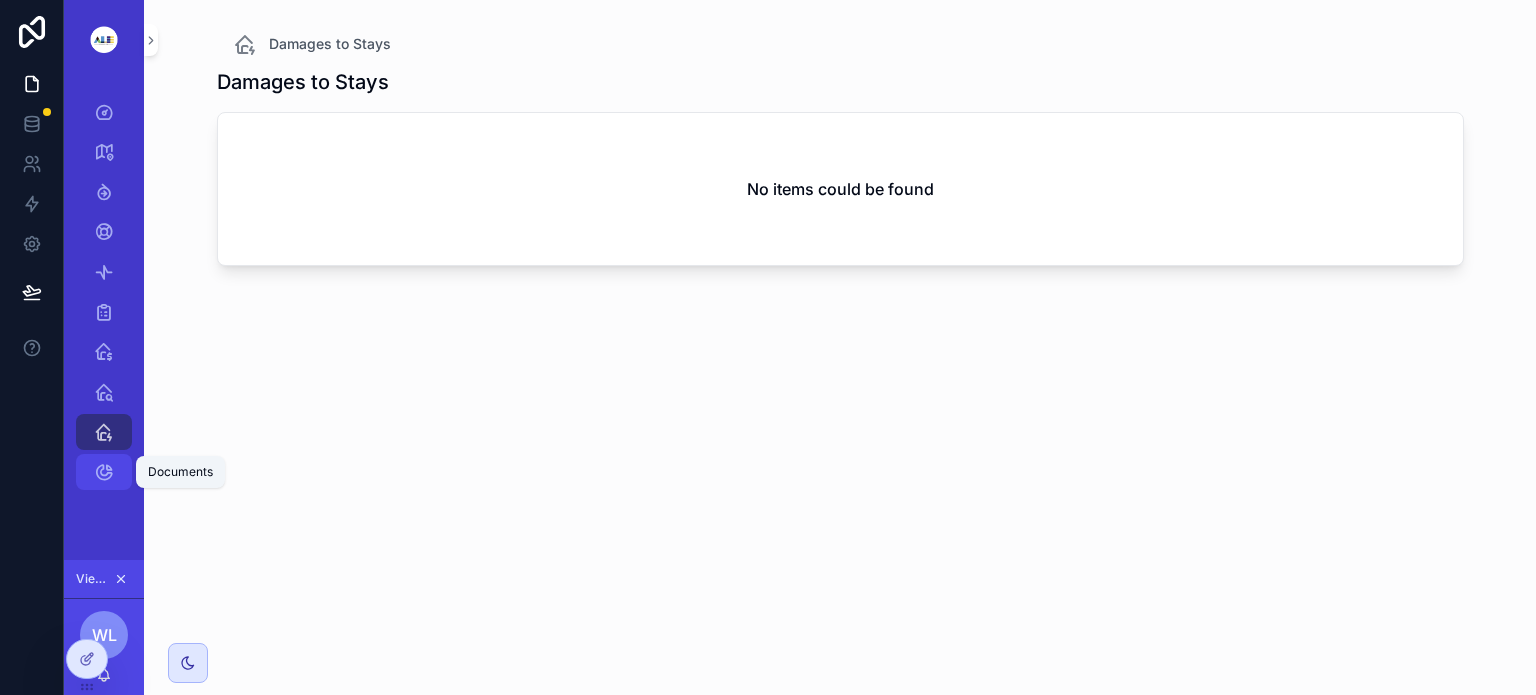 click at bounding box center [104, 472] 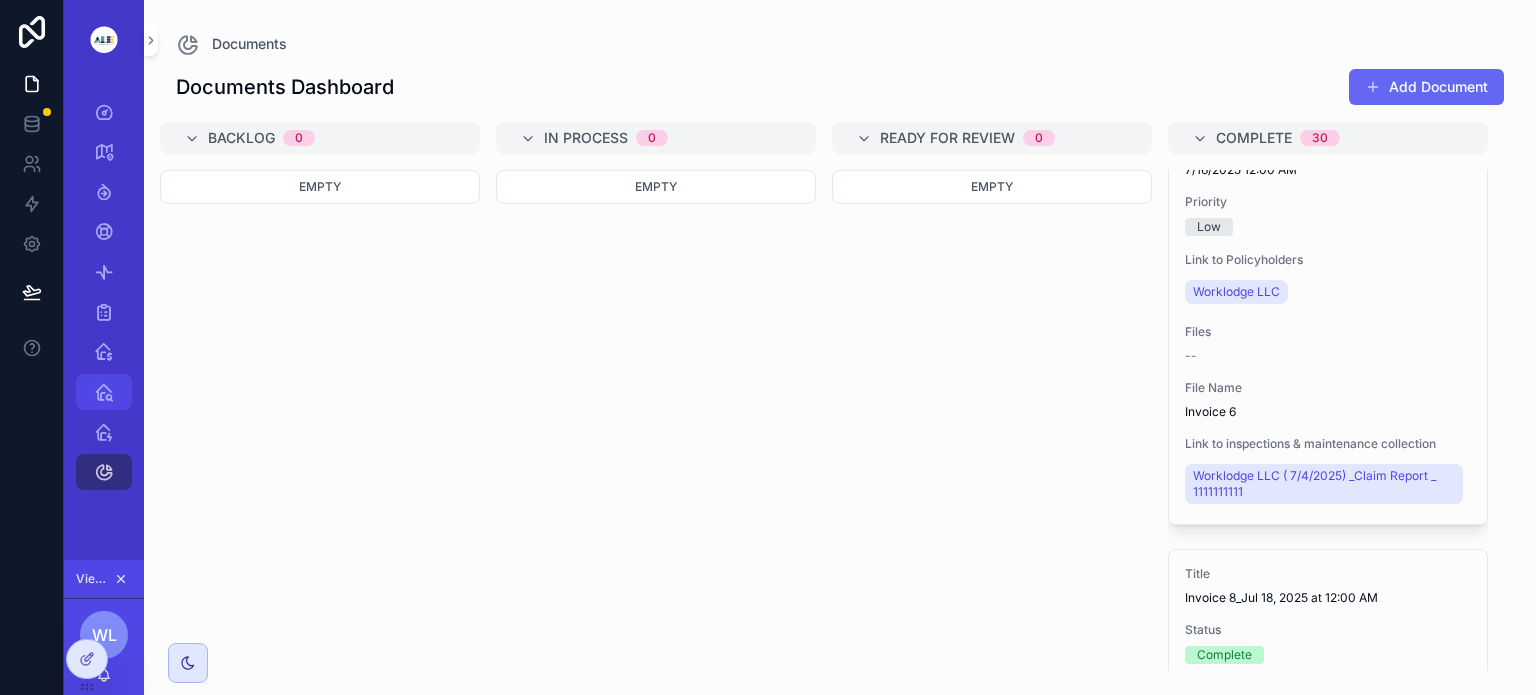 scroll, scrollTop: 13711, scrollLeft: 0, axis: vertical 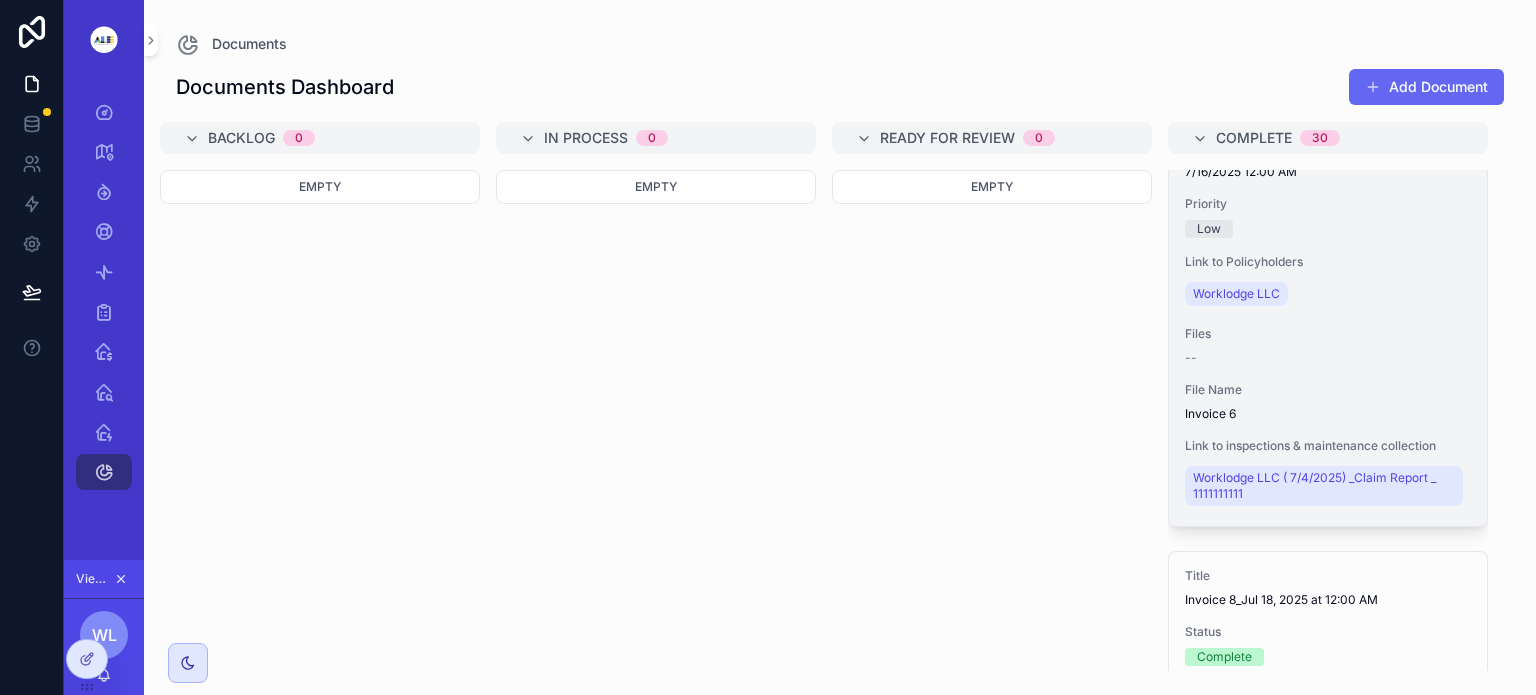click on "--" at bounding box center [1328, 358] 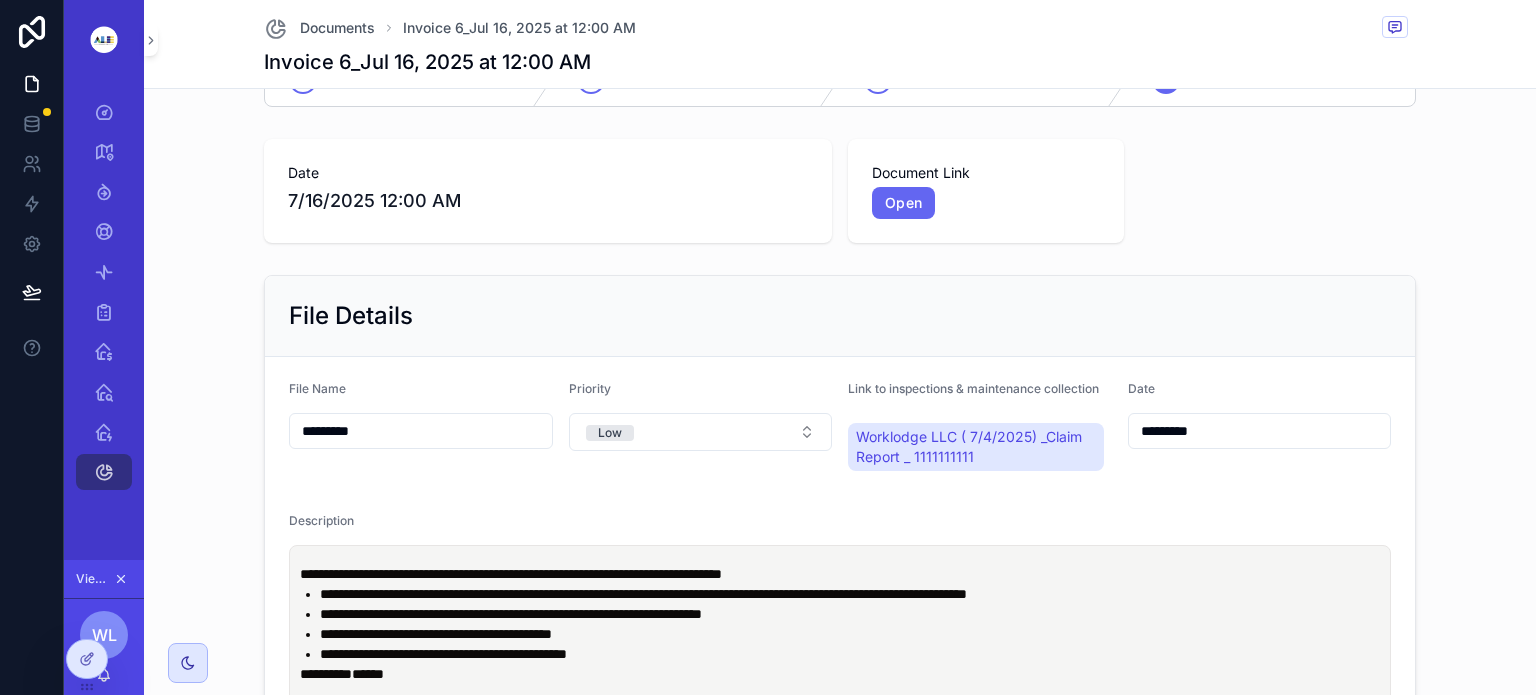 scroll, scrollTop: 0, scrollLeft: 0, axis: both 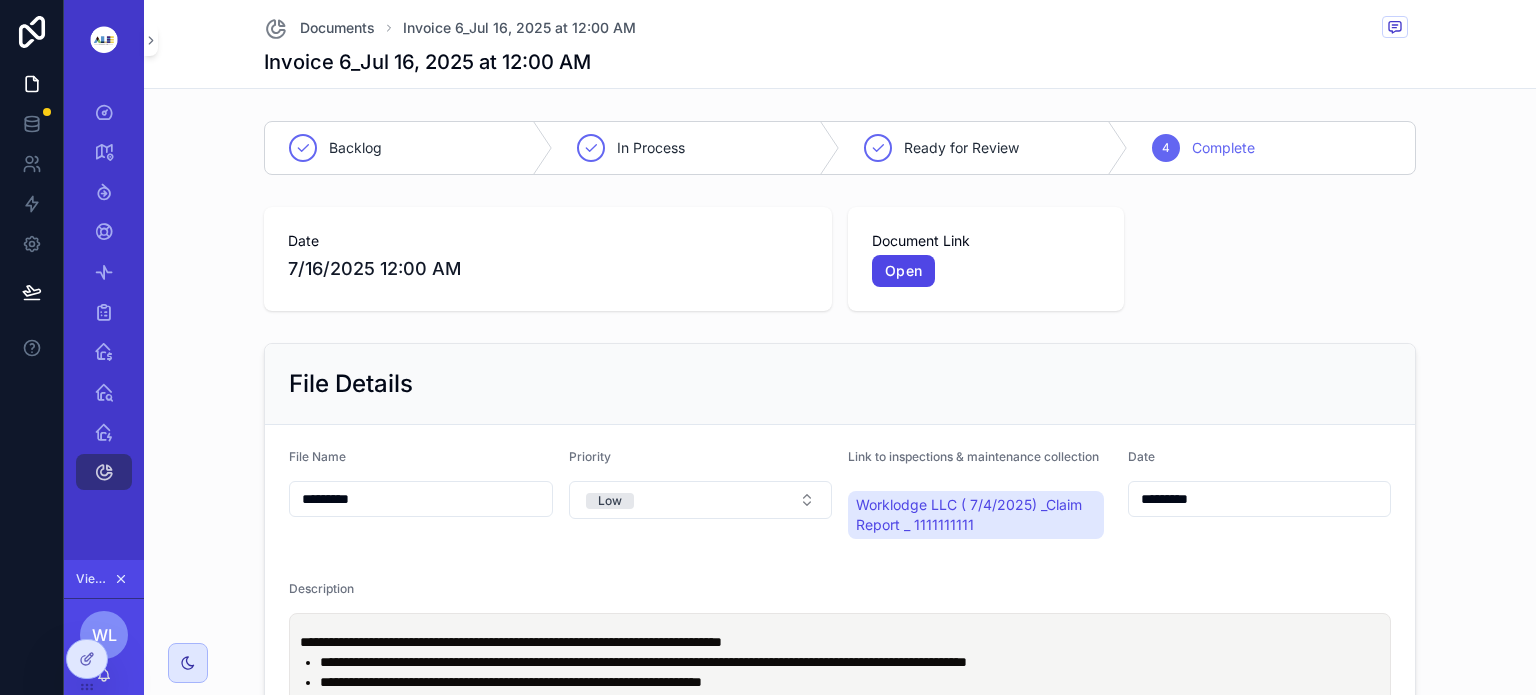 click on "Open" at bounding box center (903, 271) 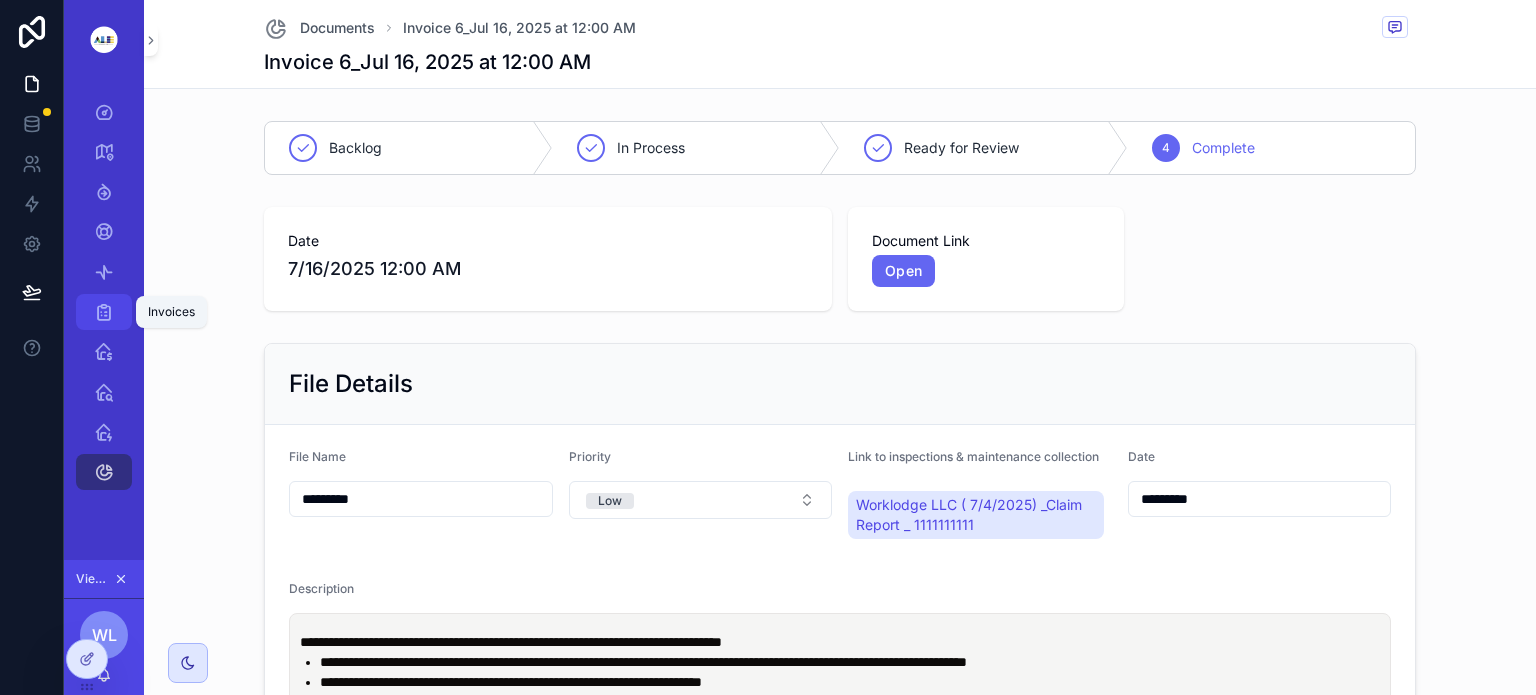 click at bounding box center (104, 312) 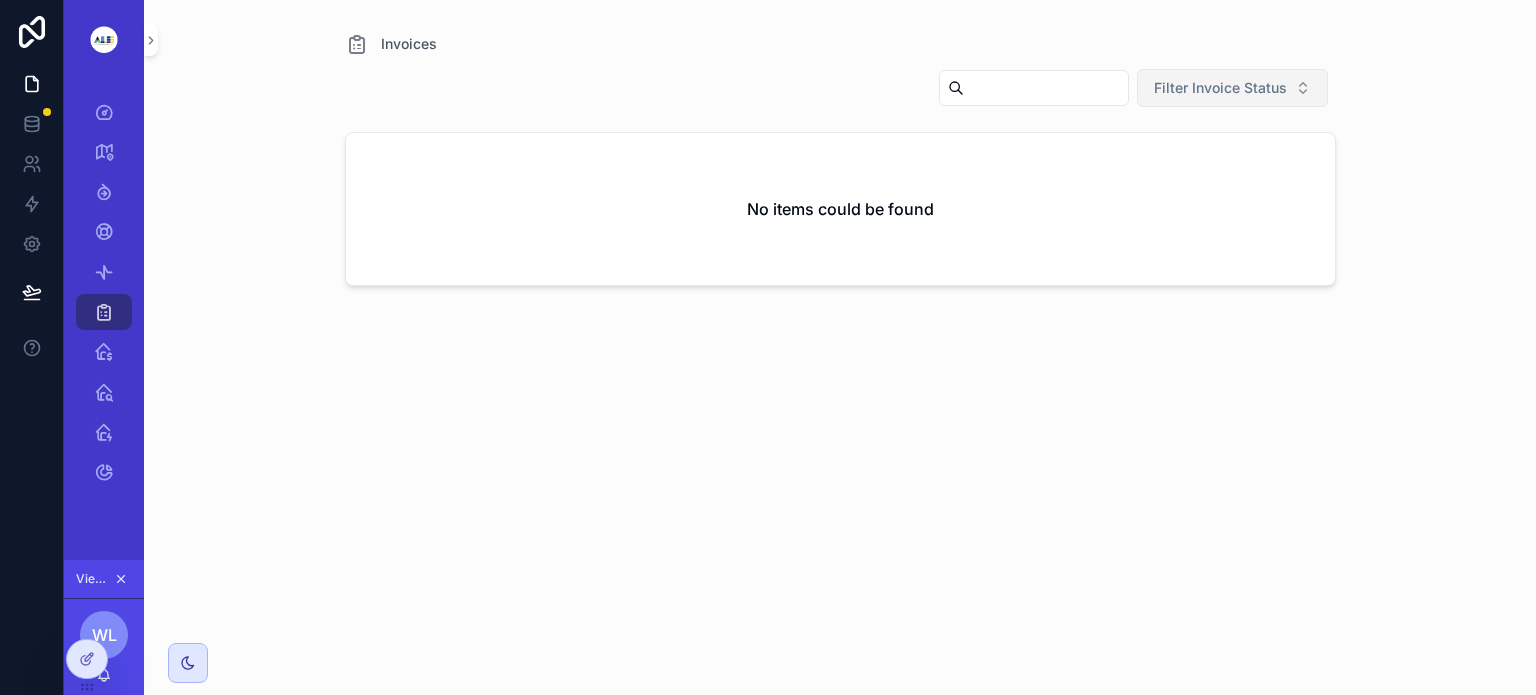 click on "Filter Invoice Status" at bounding box center [1232, 88] 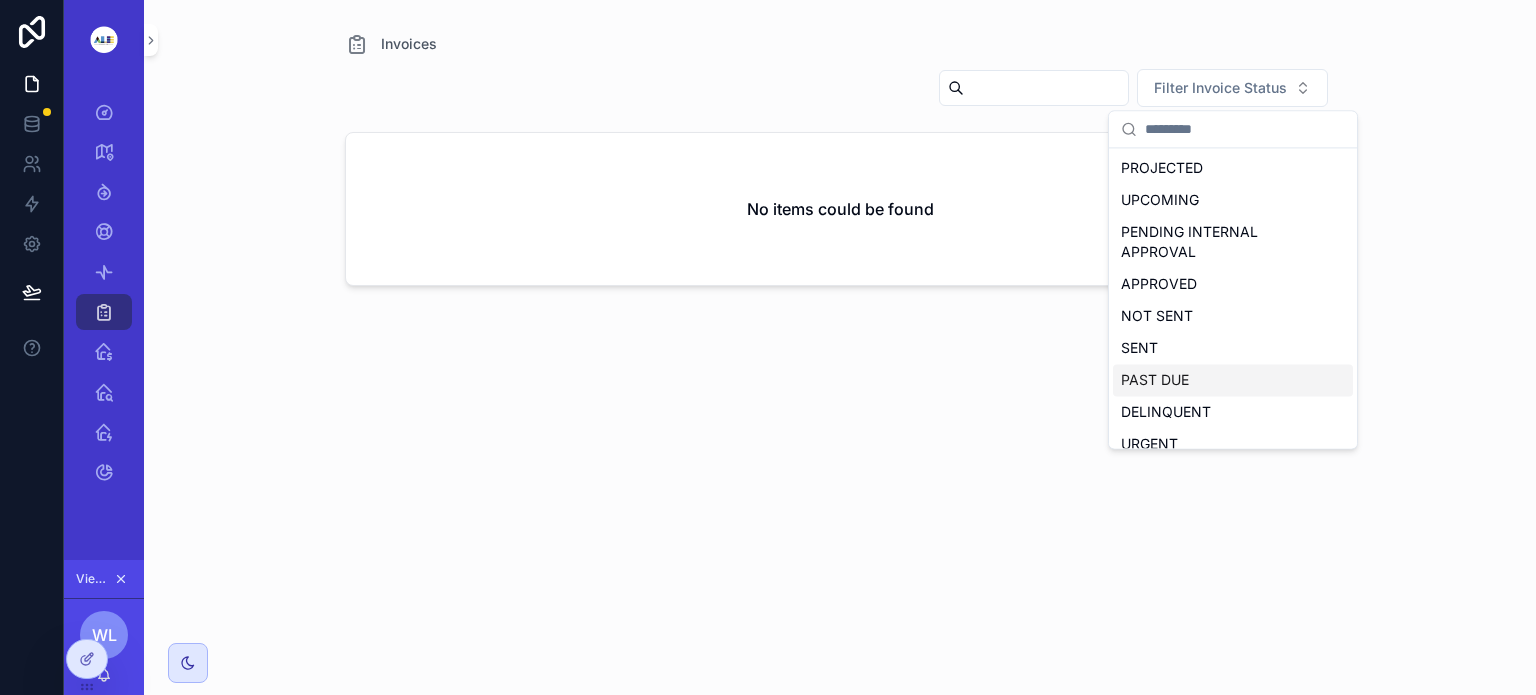 click on "PAST DUE" at bounding box center (1233, 380) 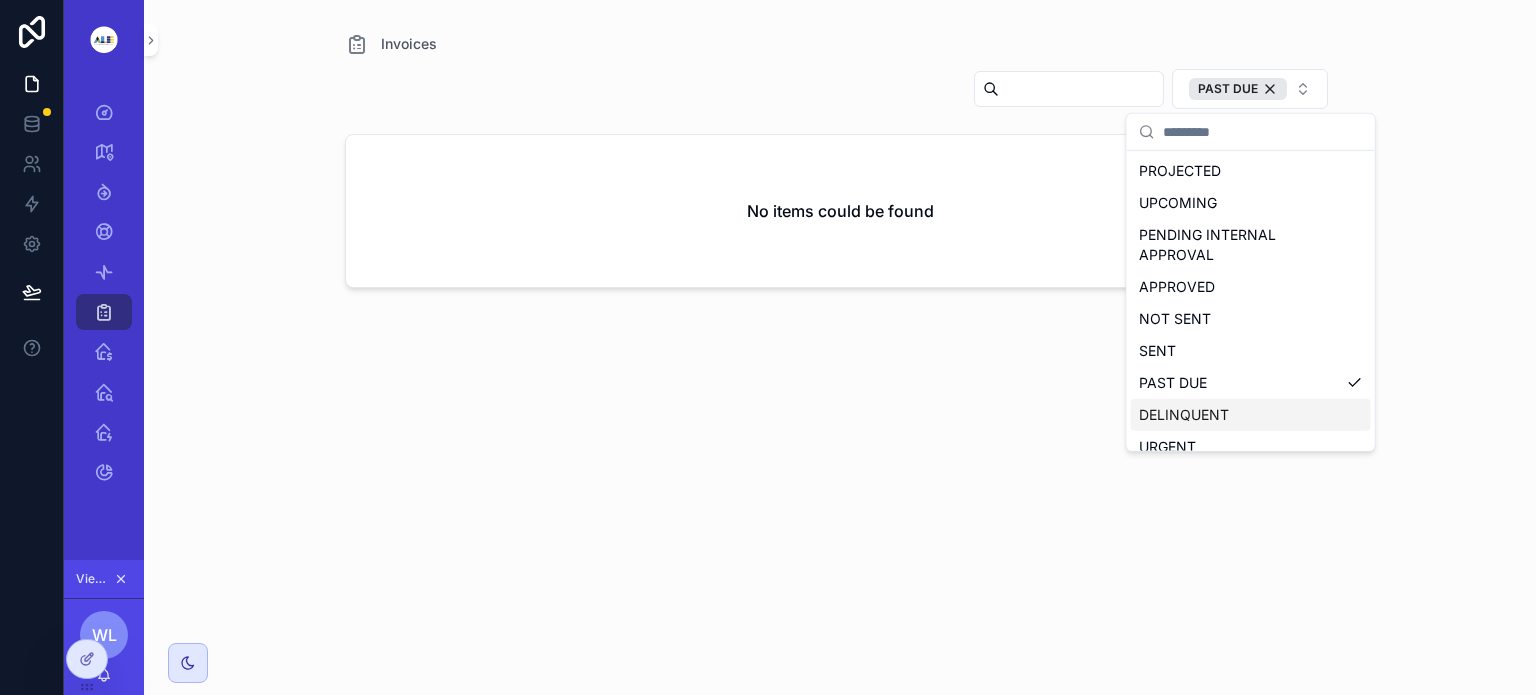 click on "DELINQUENT" at bounding box center [1251, 415] 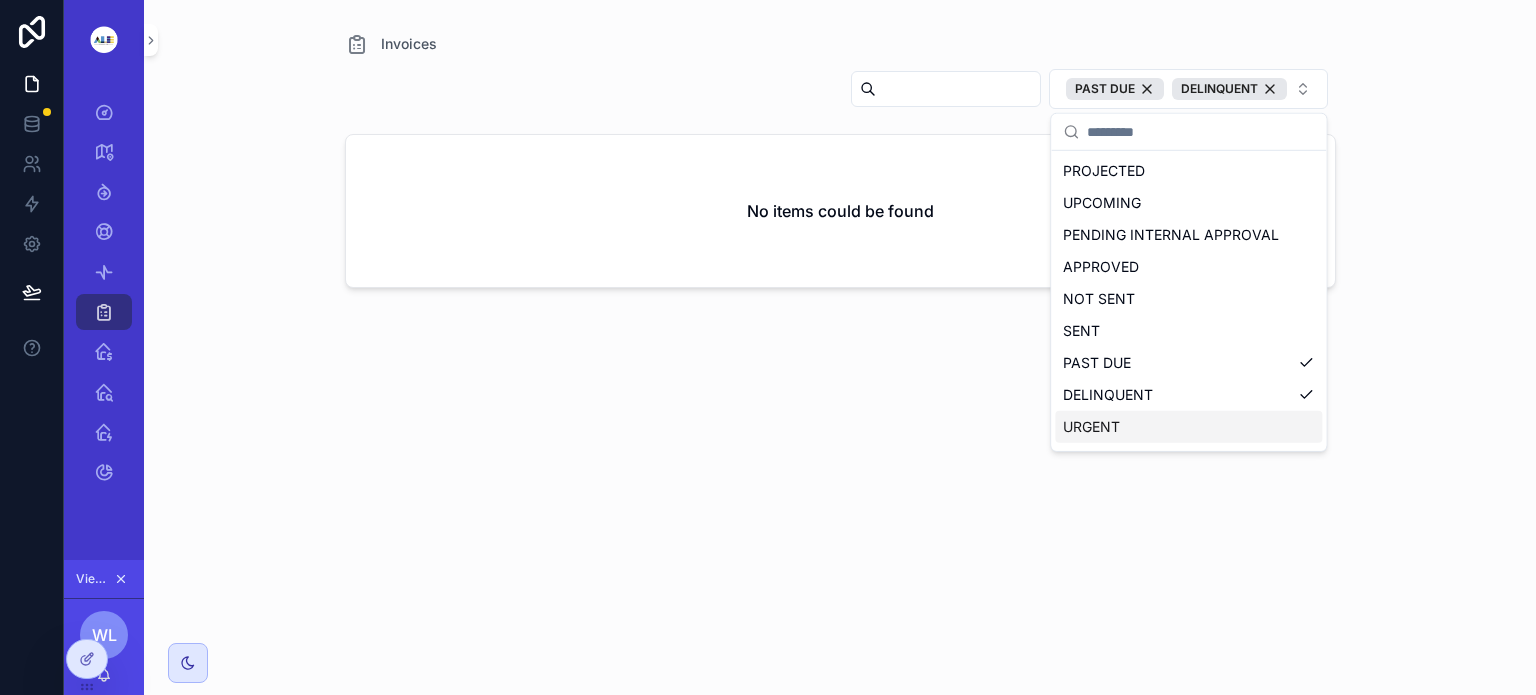 click on "URGENT" at bounding box center [1188, 427] 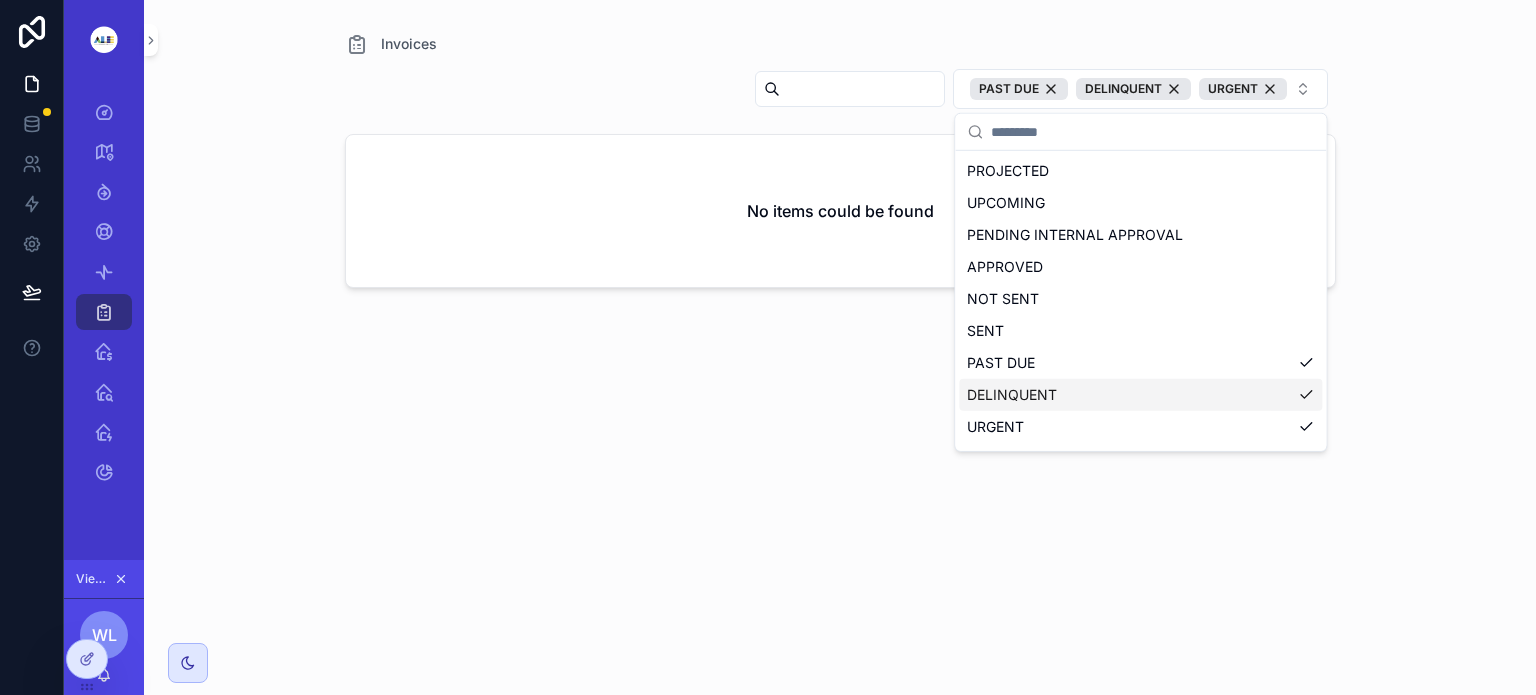 click on "DELINQUENT" at bounding box center (1140, 395) 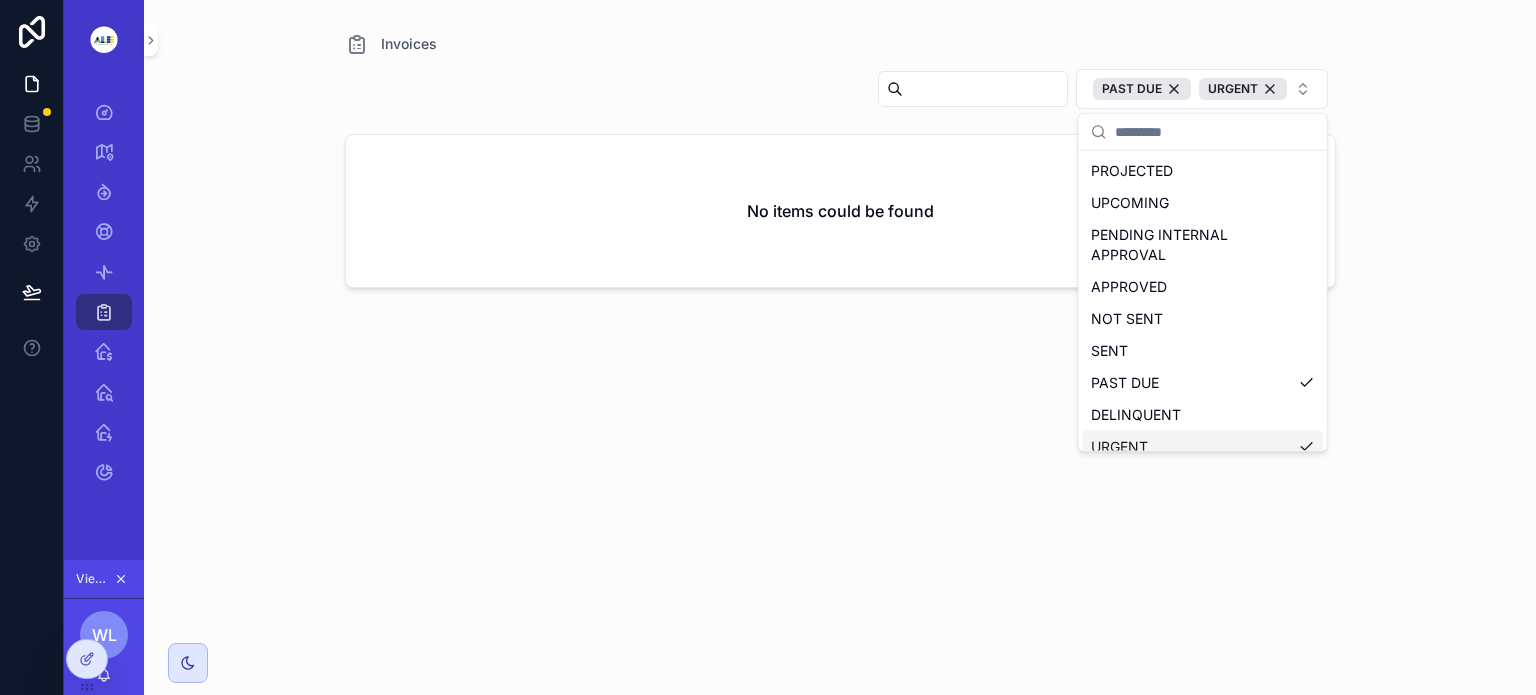 click on "URGENT" at bounding box center (1203, 447) 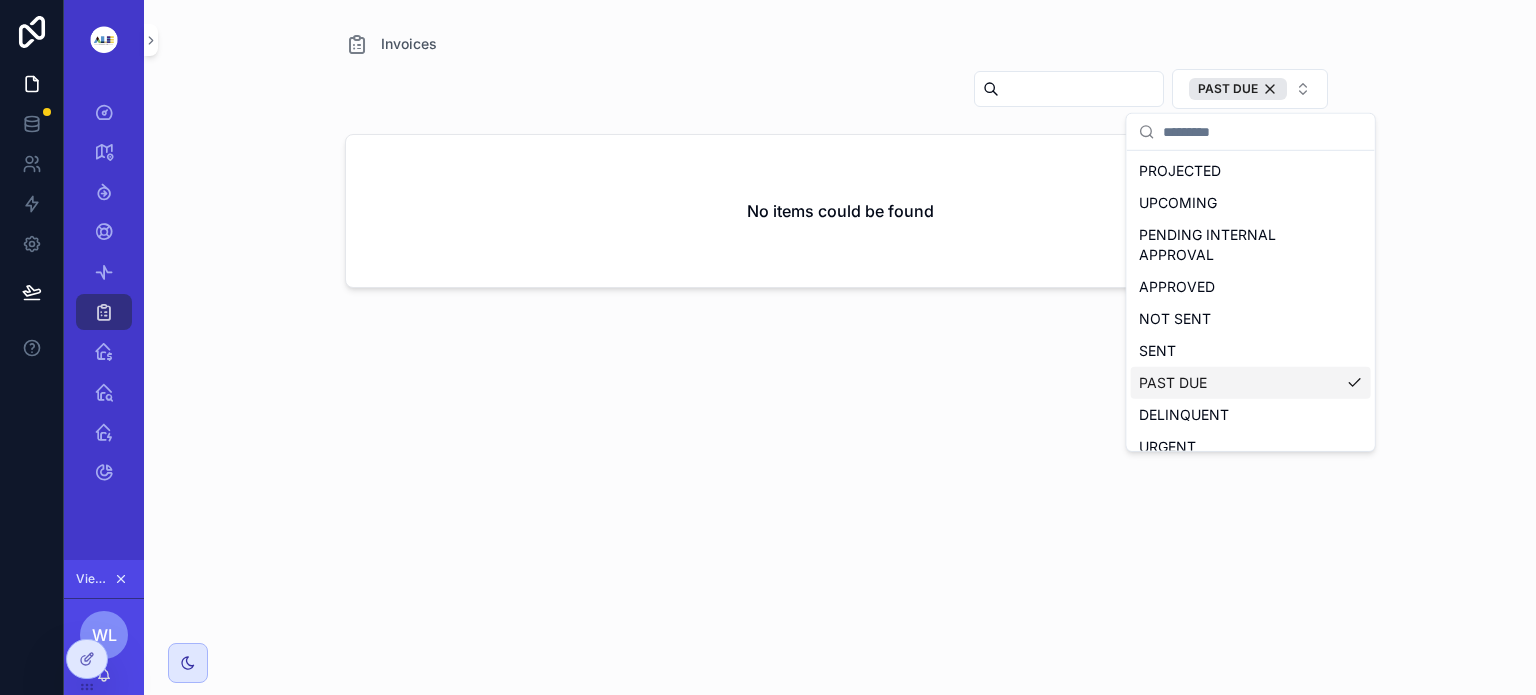 click on "PAST DUE" at bounding box center [1251, 383] 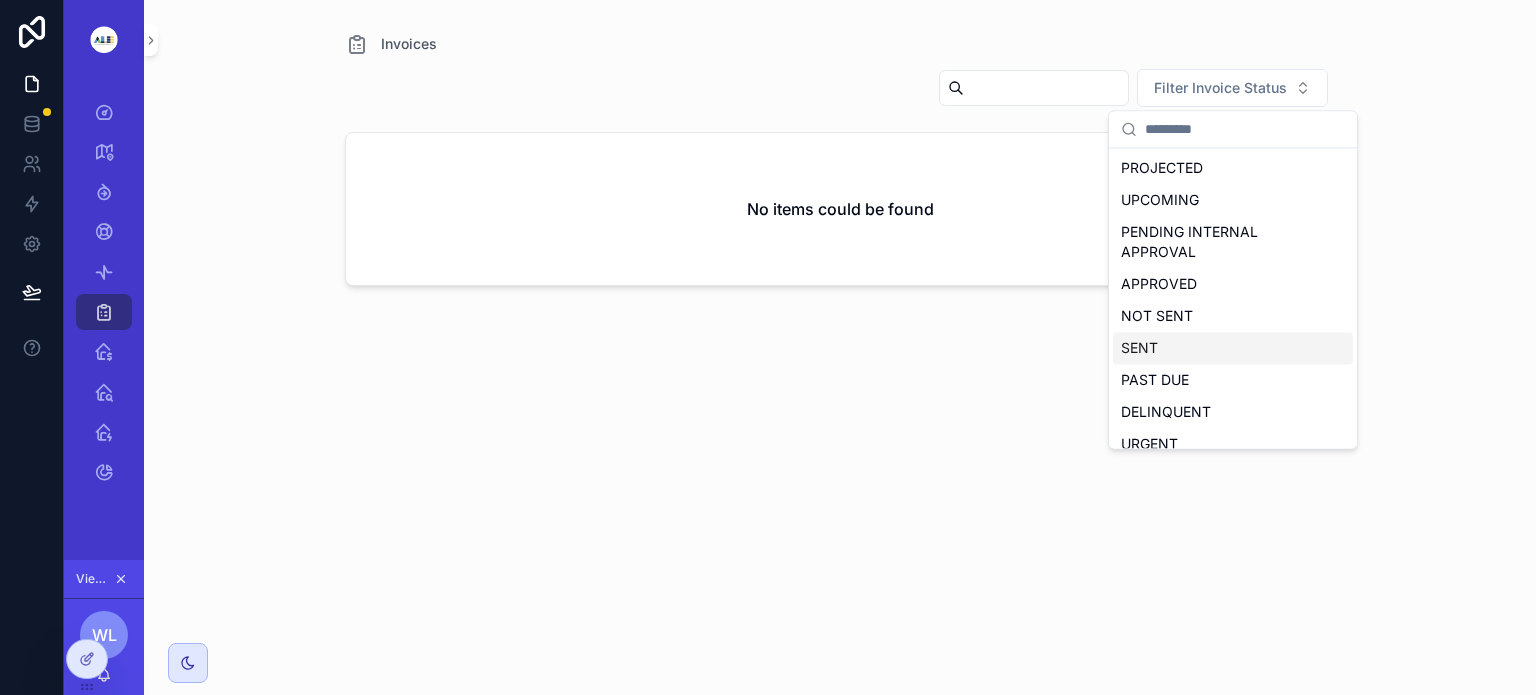 click on "SENT" at bounding box center [1233, 348] 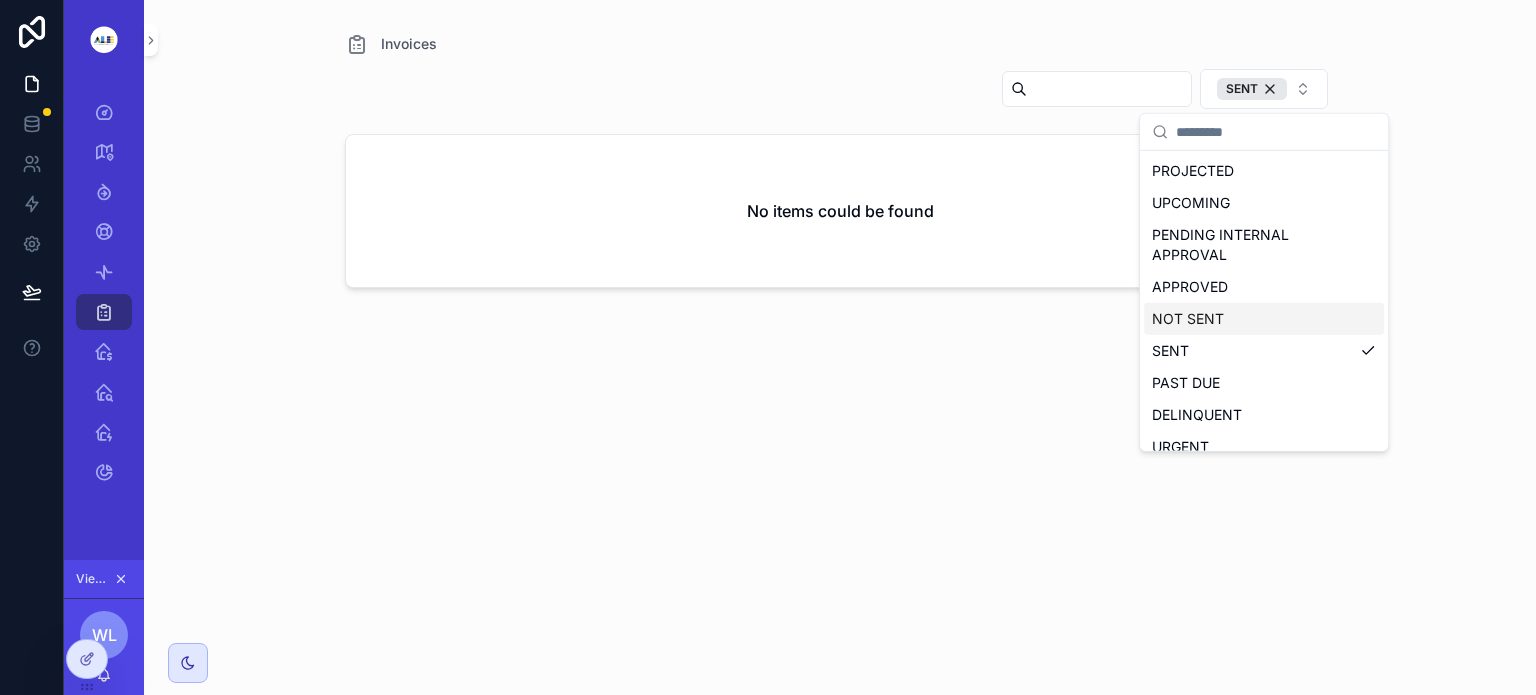 click on "NOT SENT" at bounding box center (1264, 319) 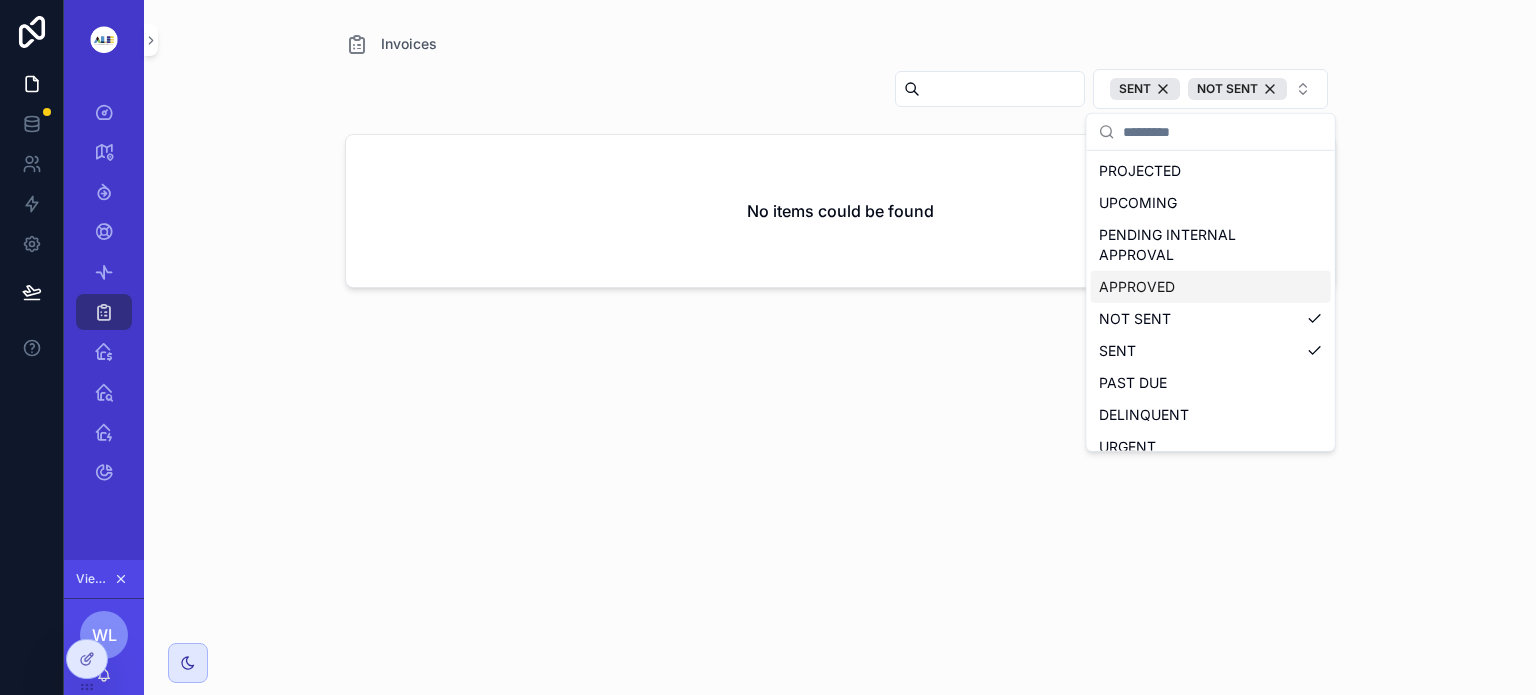 click on "APPROVED" at bounding box center (1211, 287) 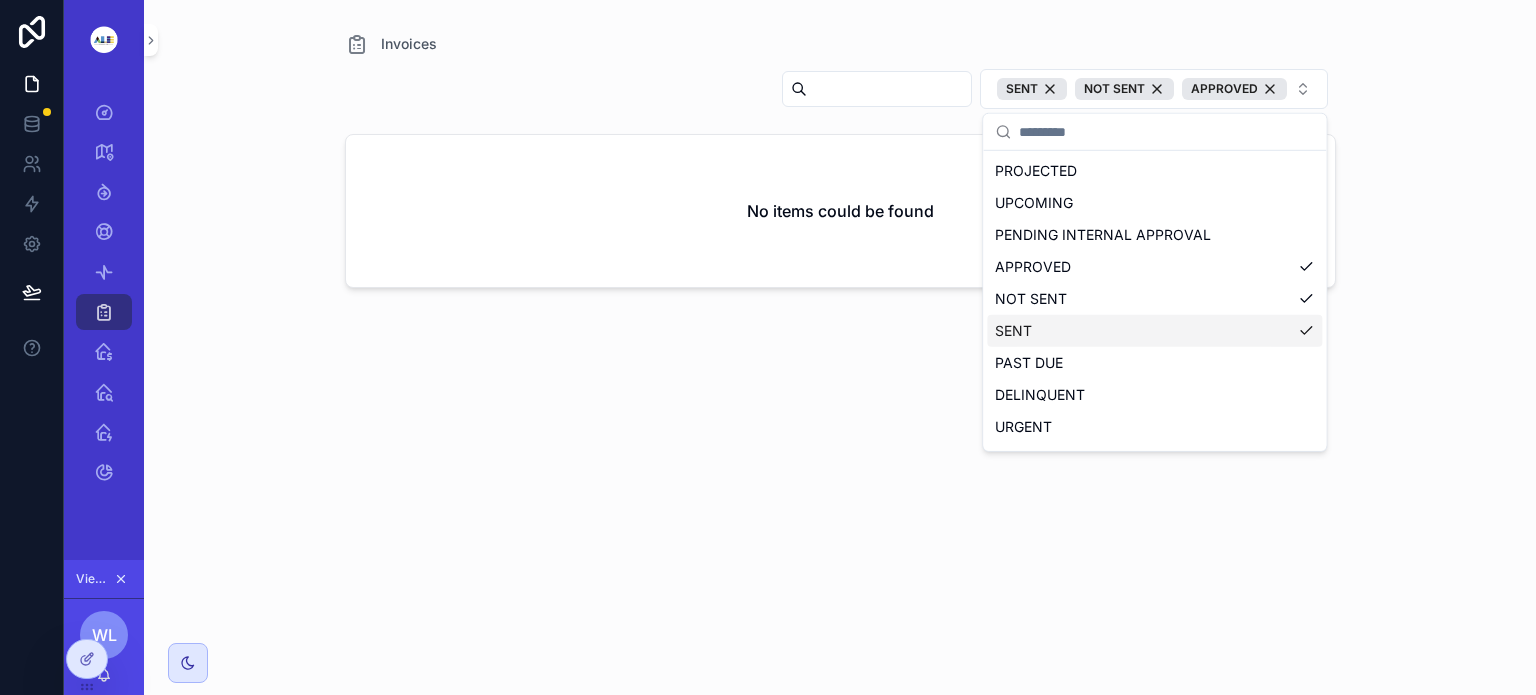 click on "SENT" at bounding box center (1154, 331) 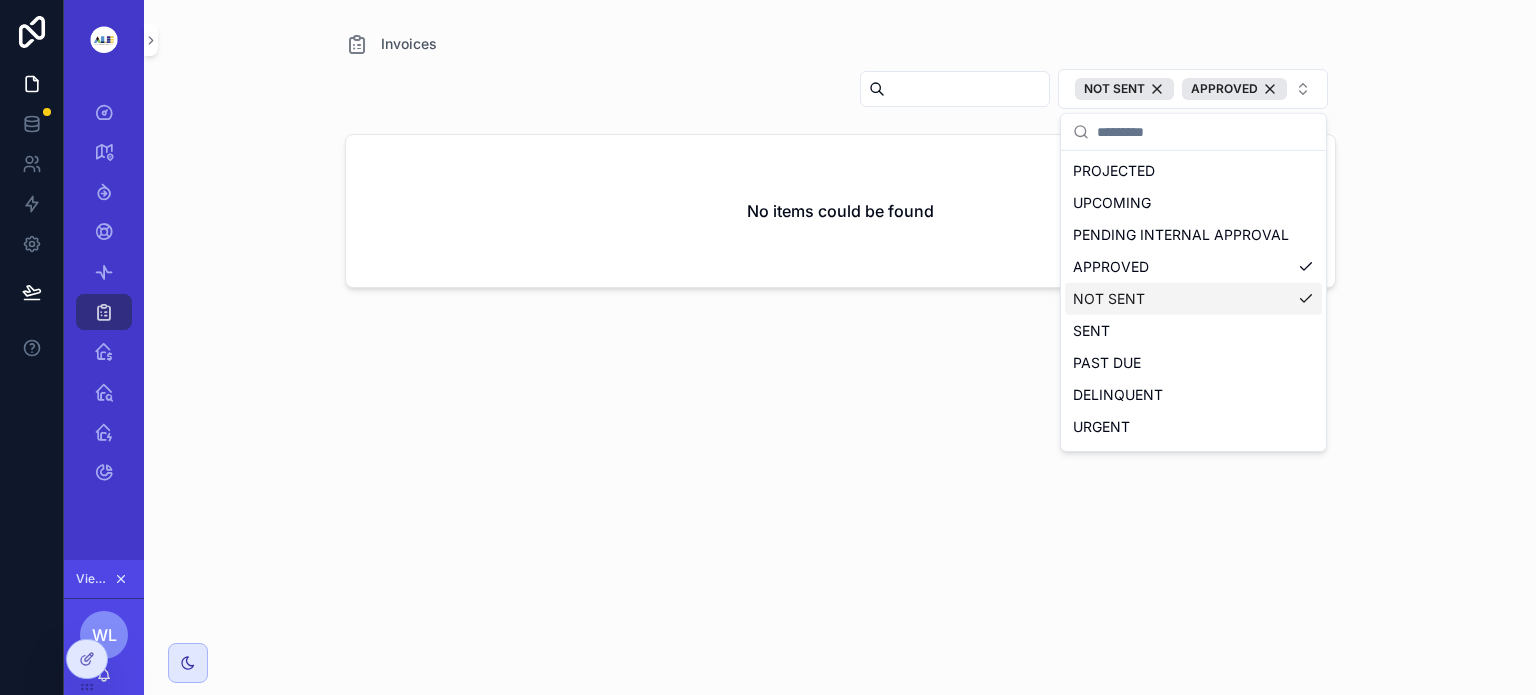 click on "NOT SENT" at bounding box center [1193, 299] 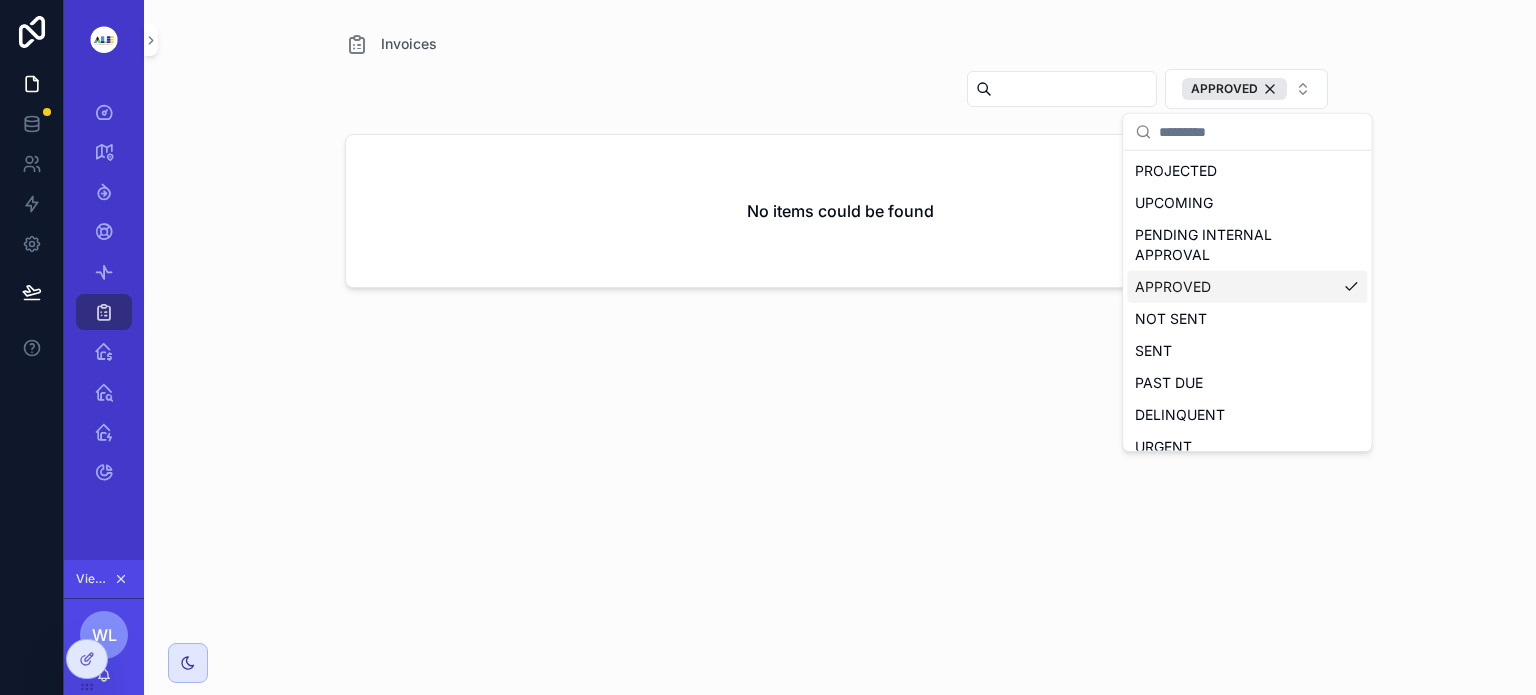 click on "APPROVED" at bounding box center (1247, 287) 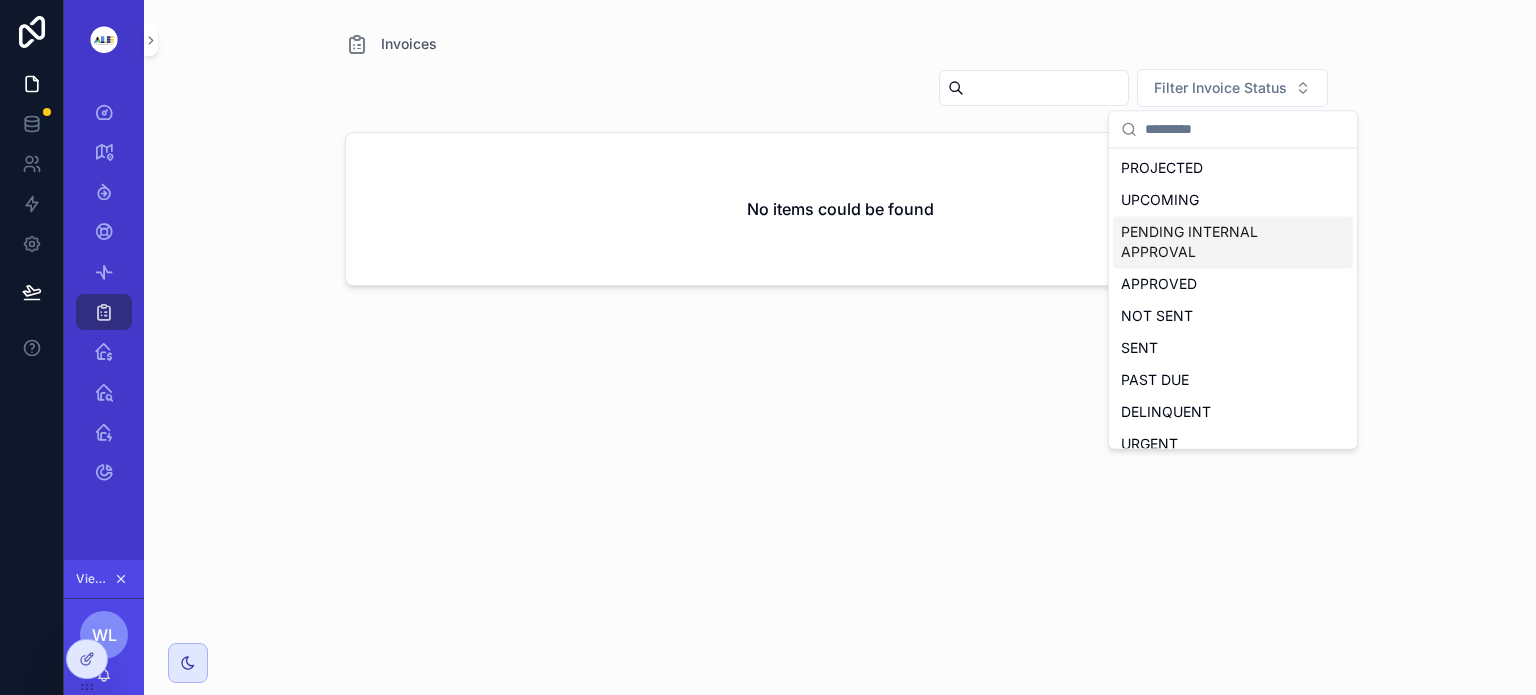 click on "PENDING INTERNAL APPROVAL" at bounding box center [1233, 242] 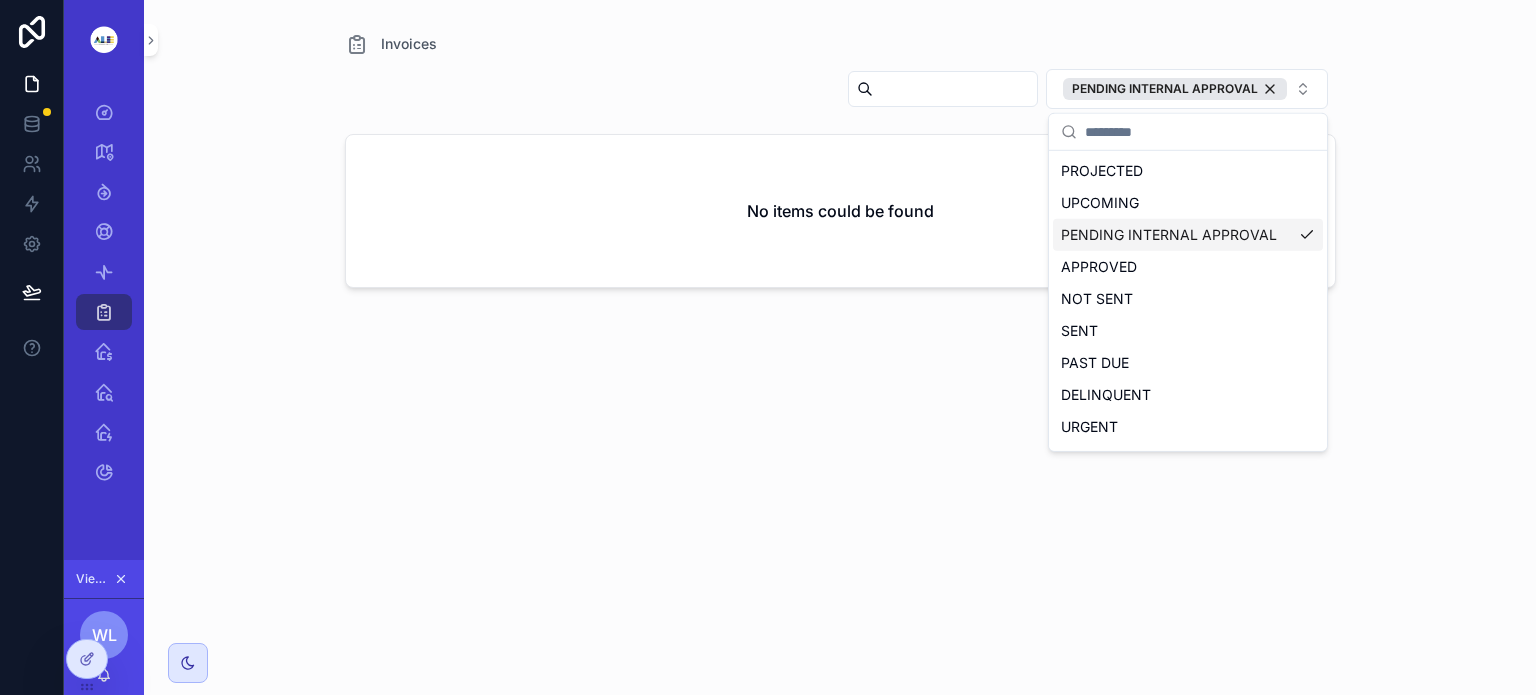click on "PENDING INTERNAL APPROVAL" at bounding box center [1188, 235] 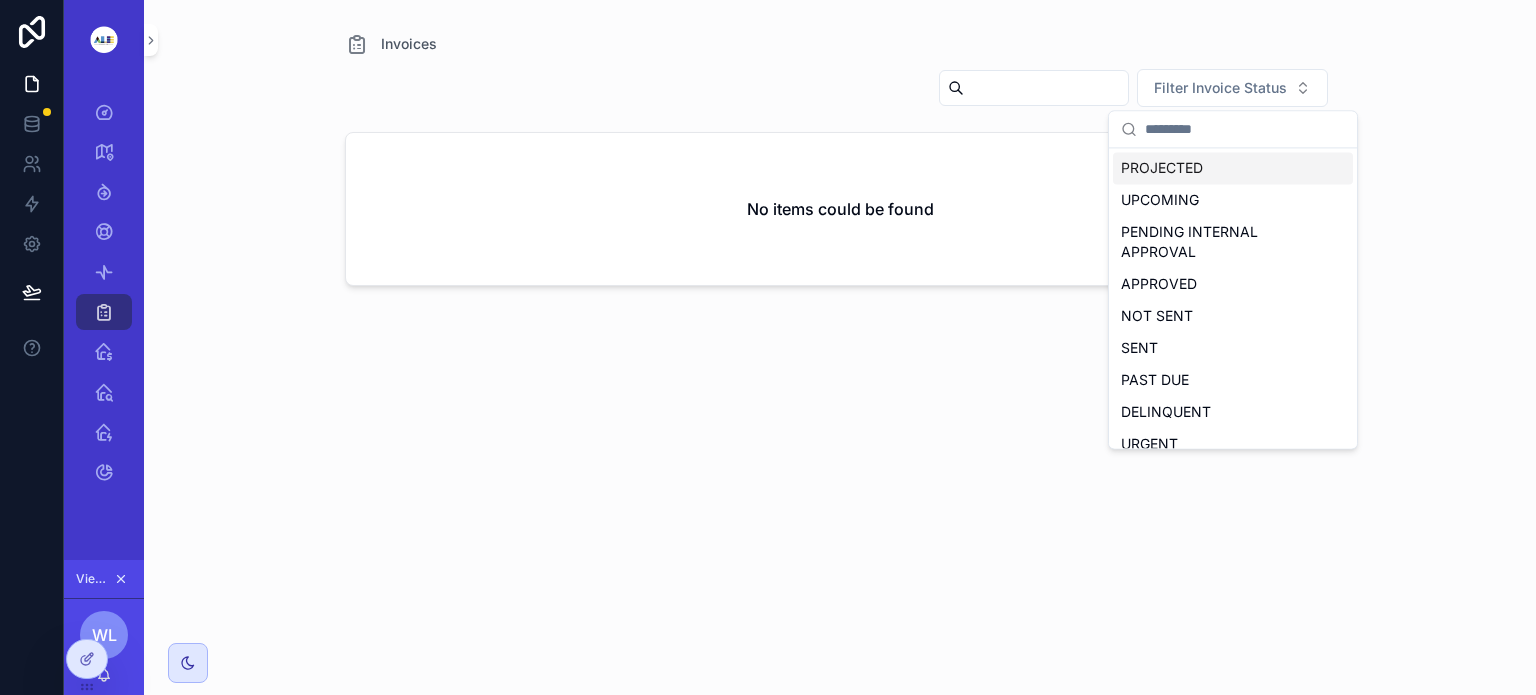 click on "PROJECTED" at bounding box center (1233, 168) 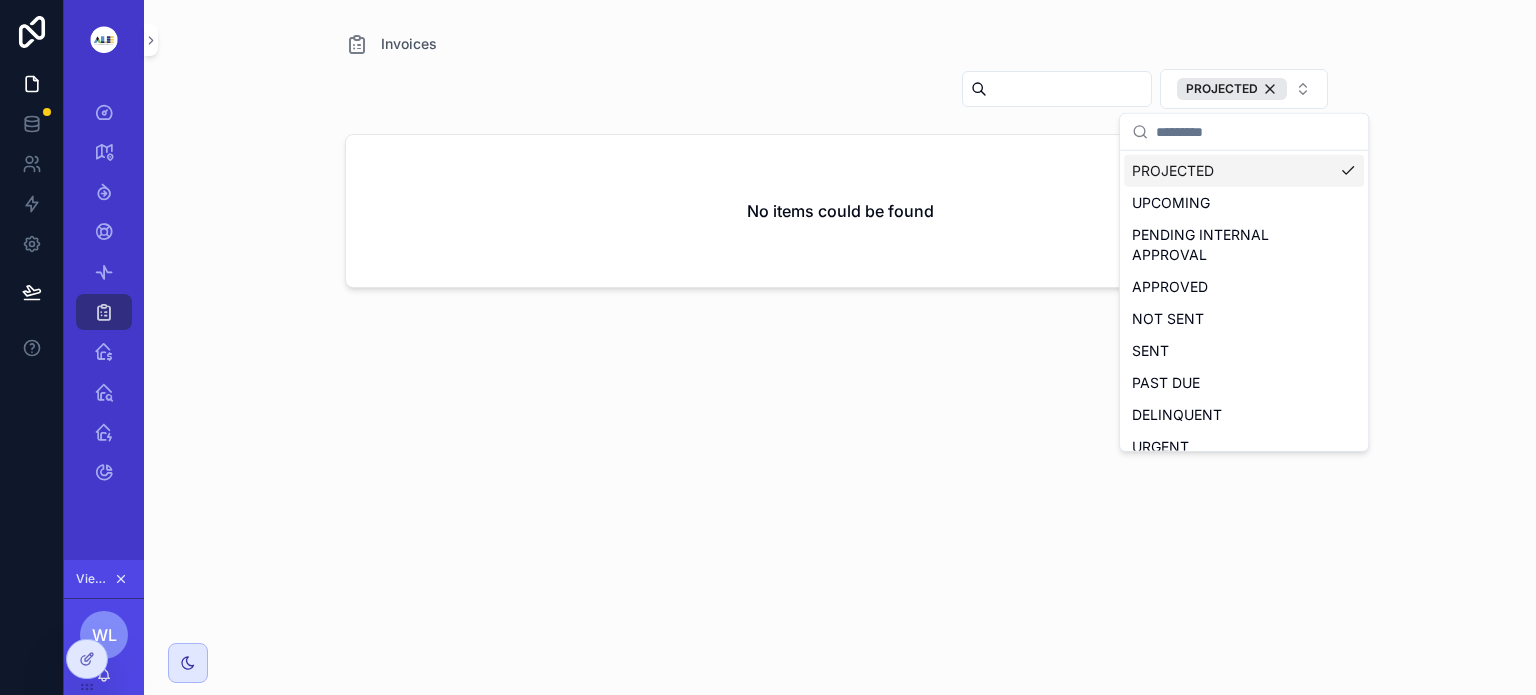click on "PROJECTED" at bounding box center (1244, 171) 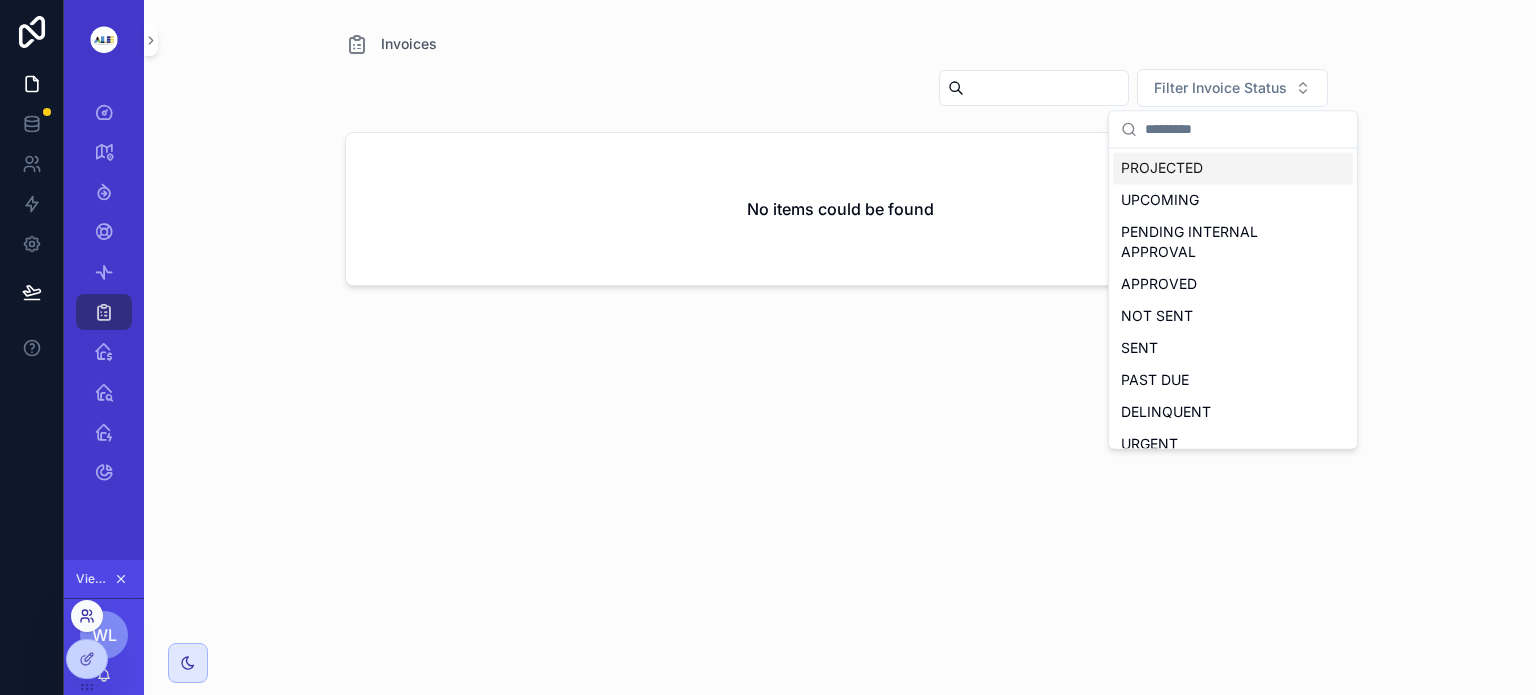 click 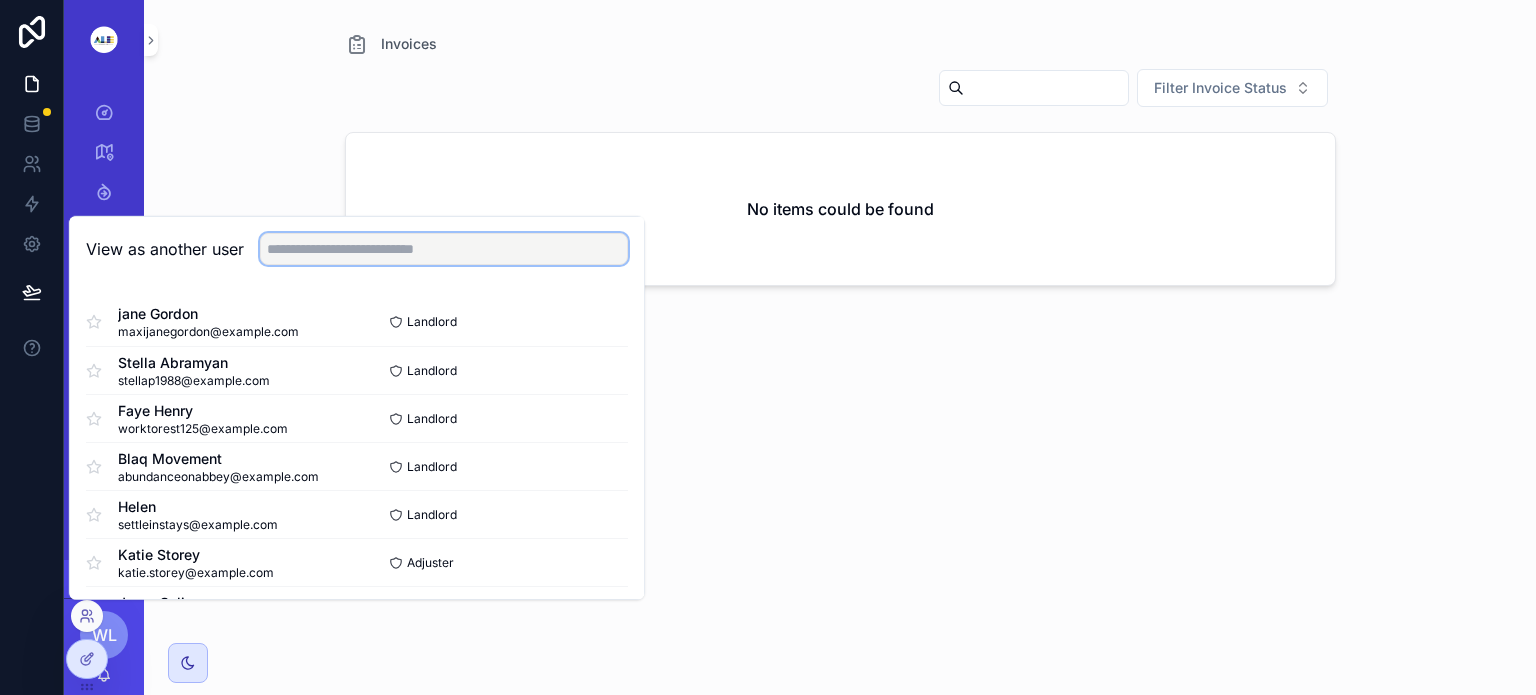 click at bounding box center [444, 249] 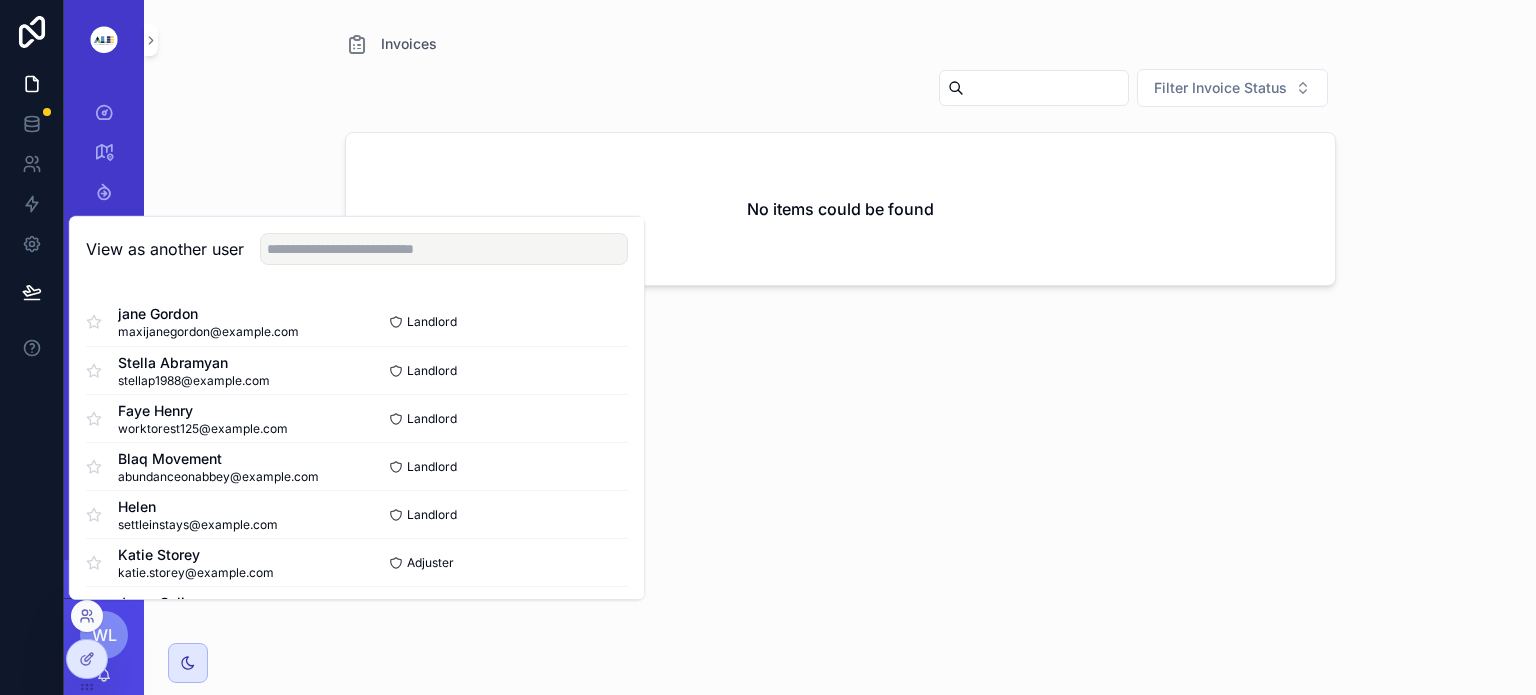 click on "Filter Invoice Status No items could be found" at bounding box center [840, 363] 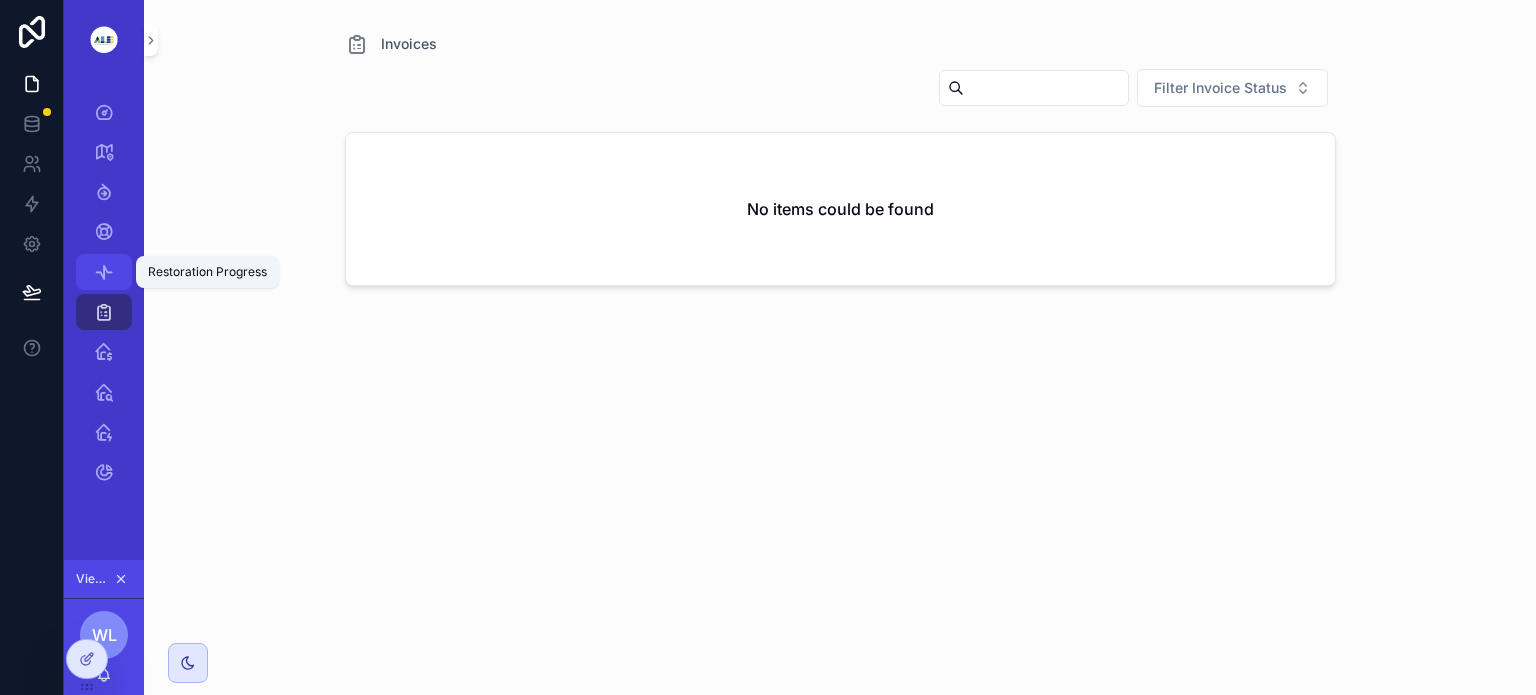 click at bounding box center (104, 272) 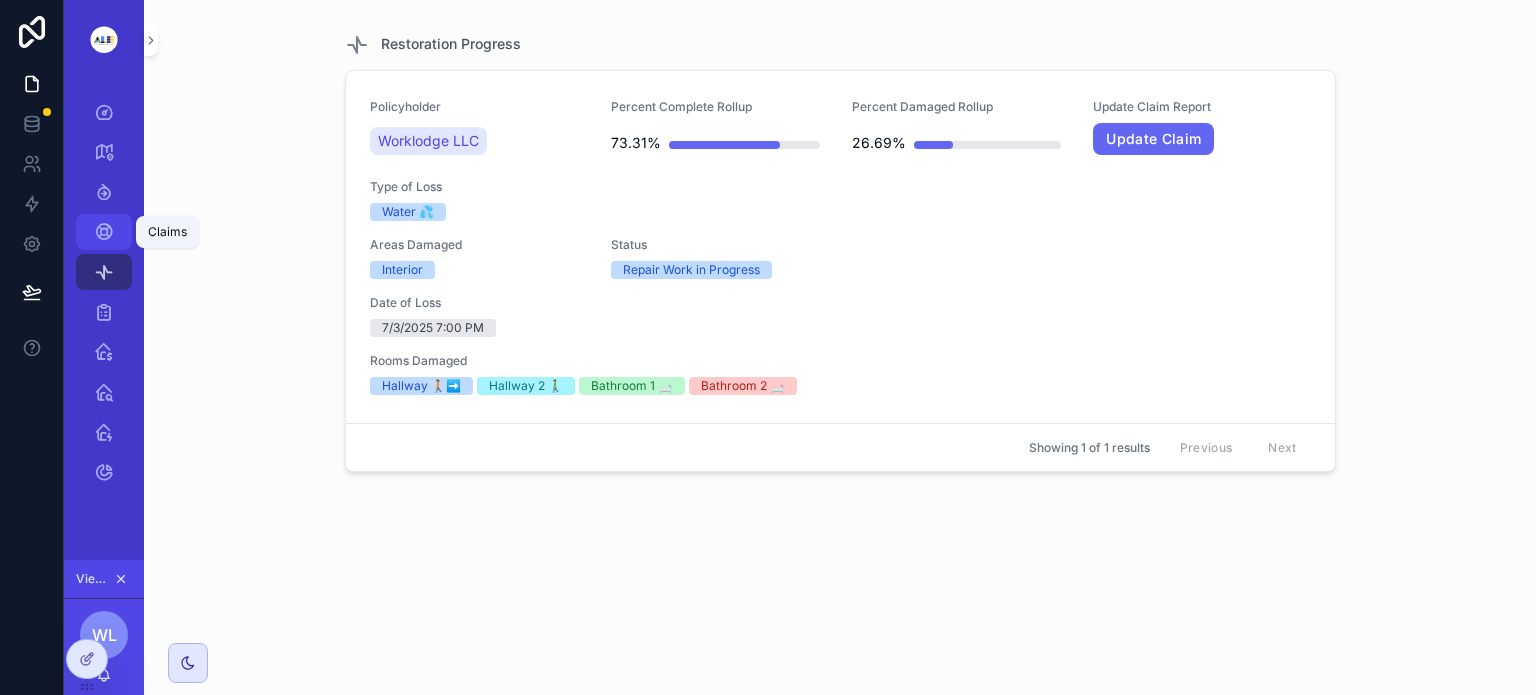 click at bounding box center (104, 232) 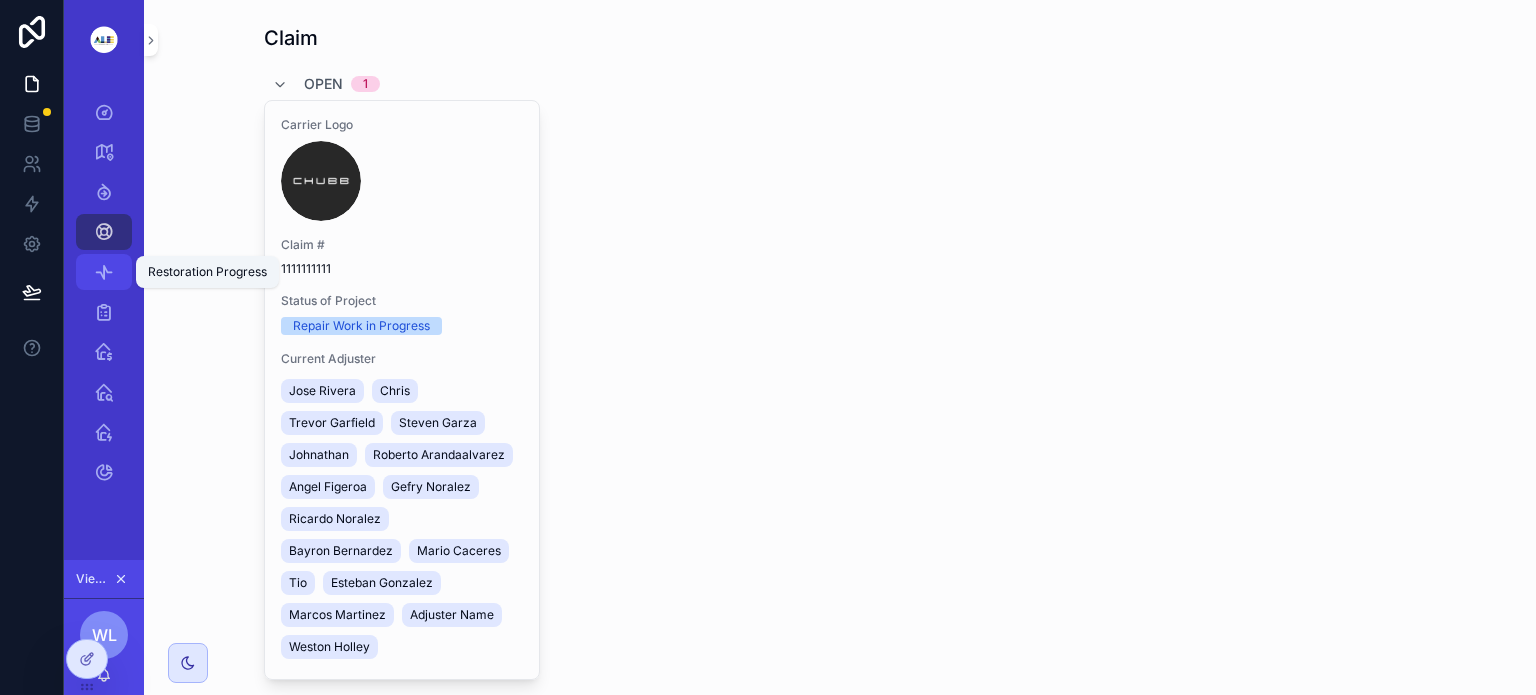click at bounding box center [104, 272] 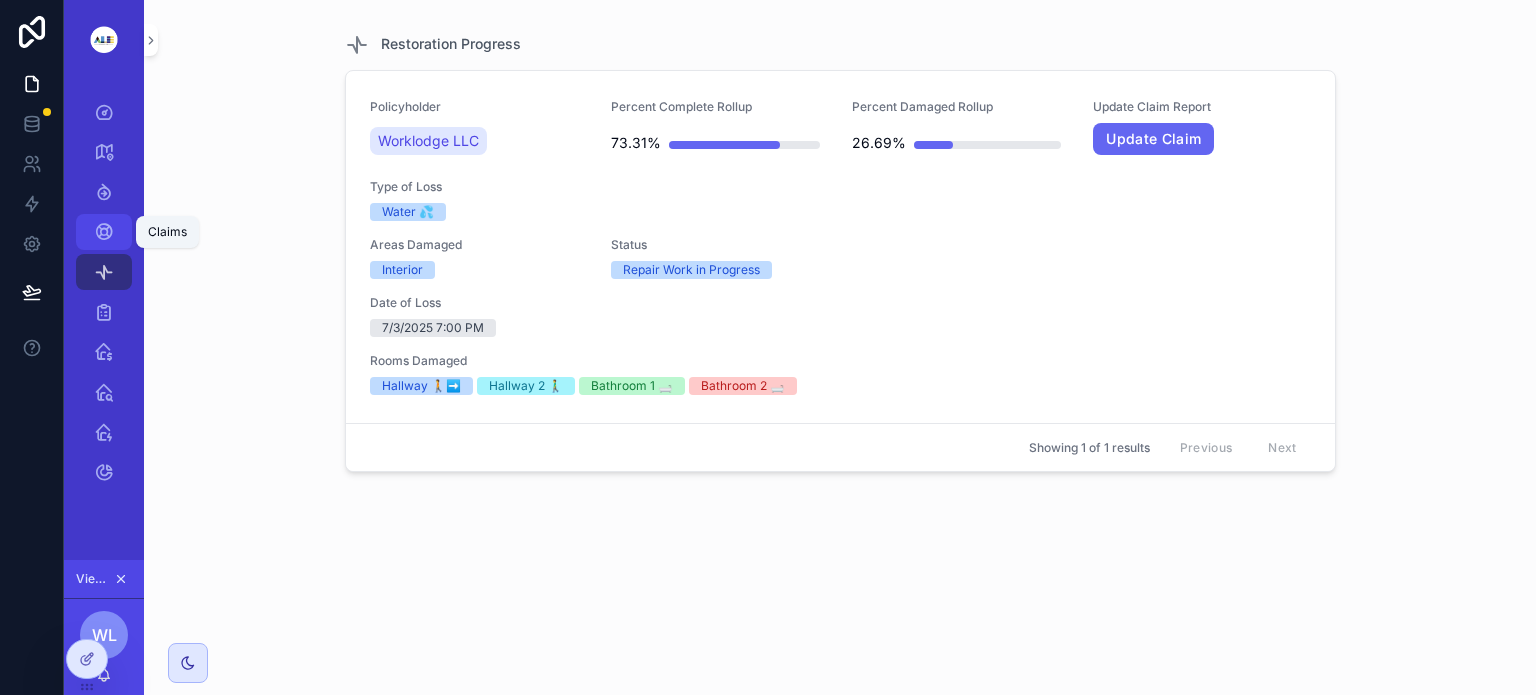 click at bounding box center (104, 232) 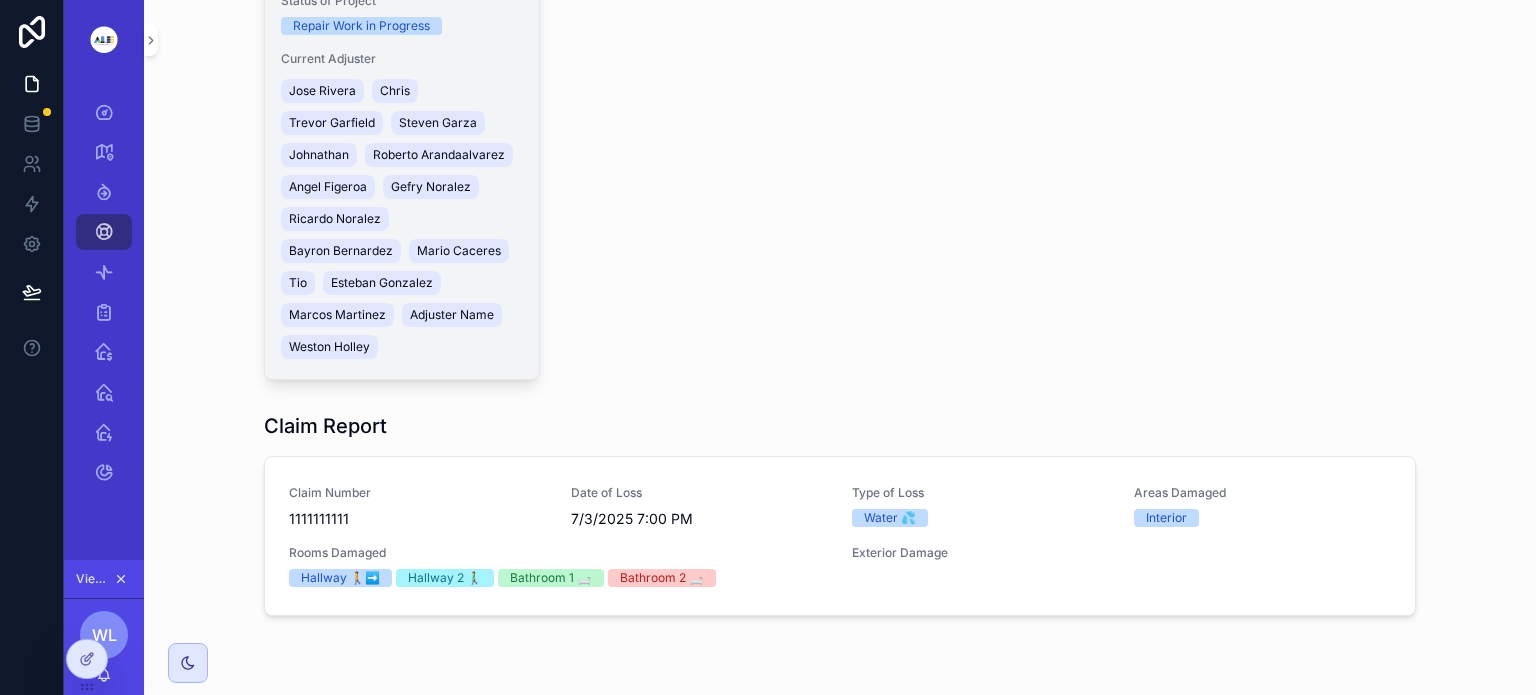 scroll, scrollTop: 396, scrollLeft: 0, axis: vertical 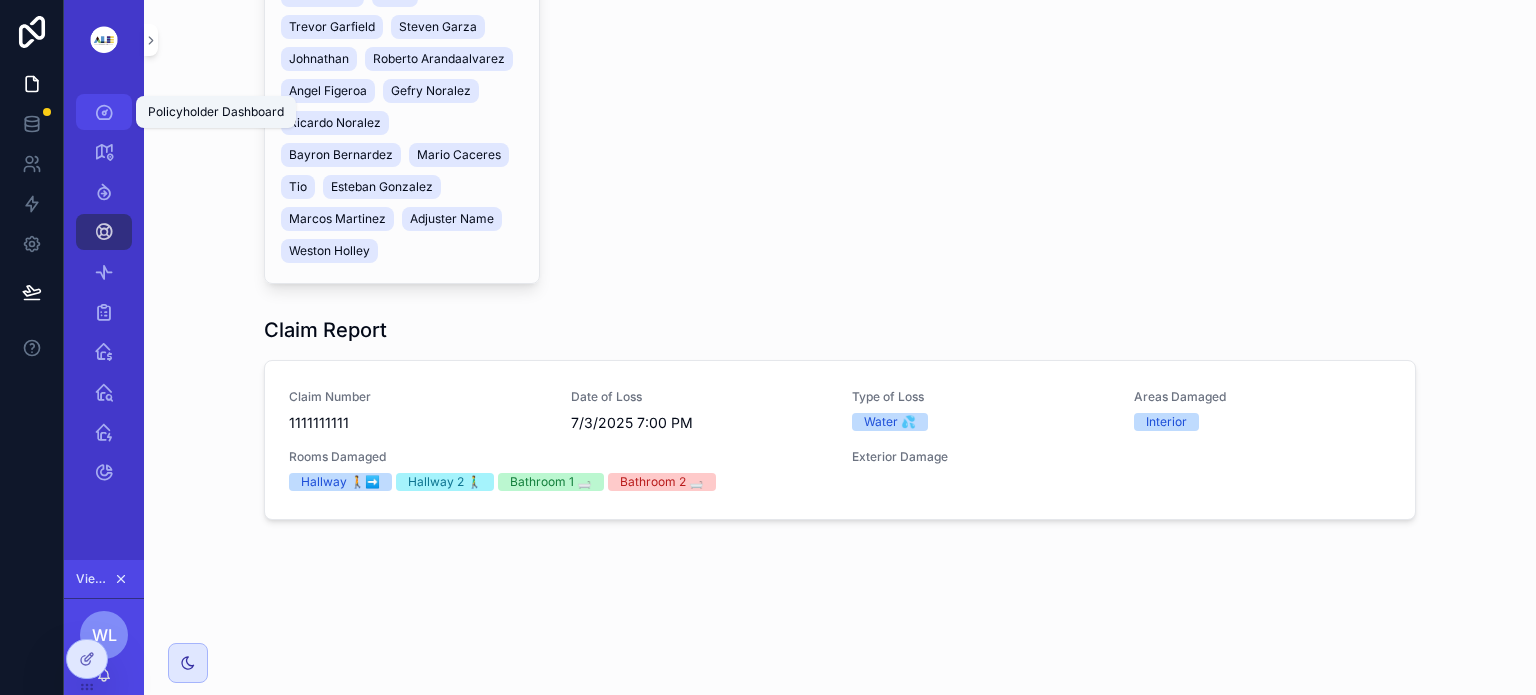 click at bounding box center [104, 112] 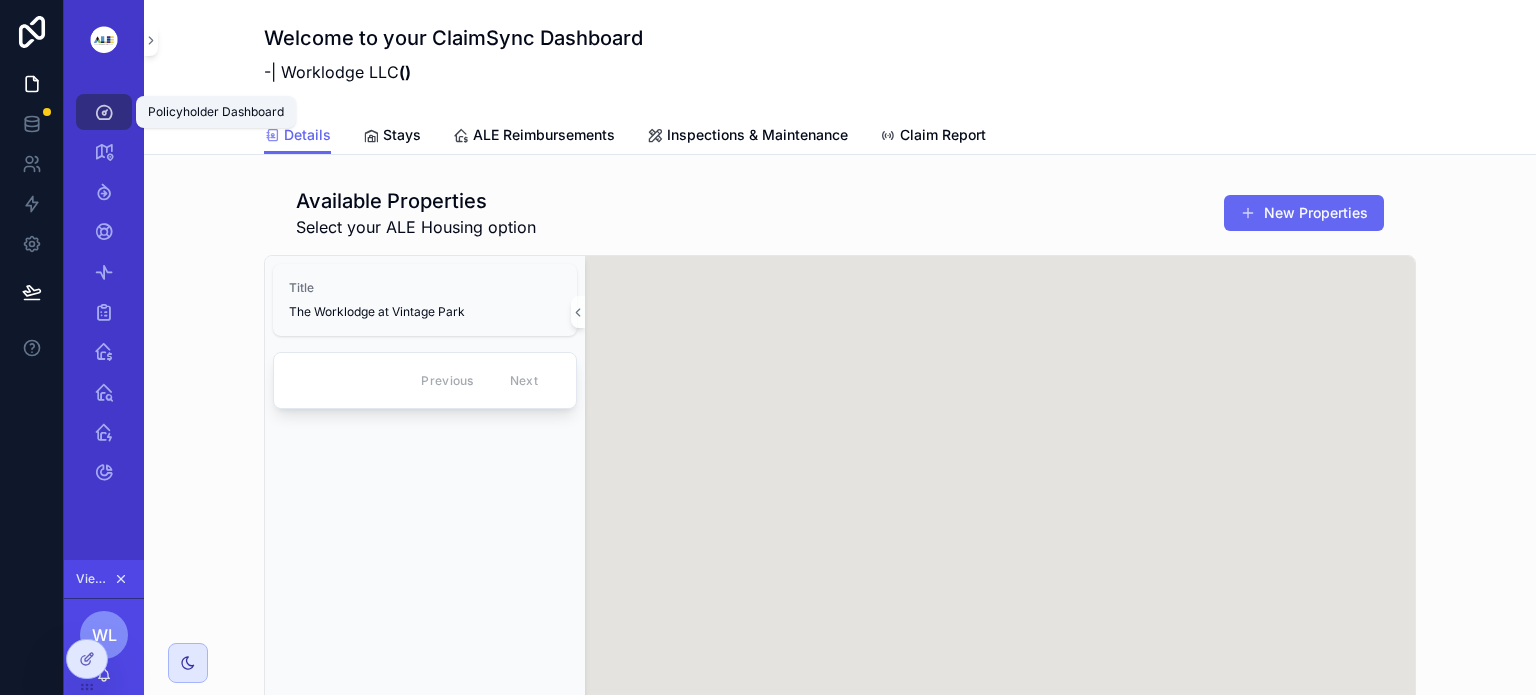 scroll, scrollTop: 0, scrollLeft: 0, axis: both 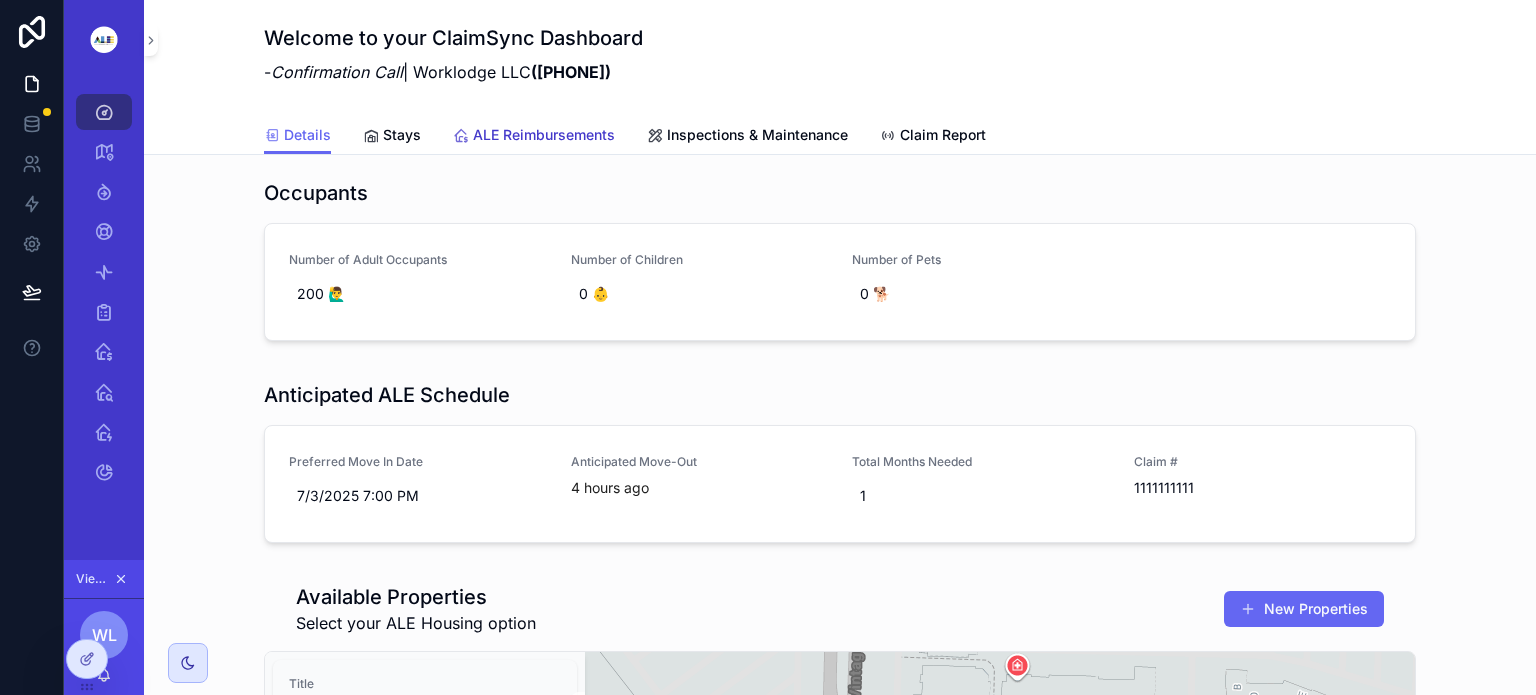 click on "ALE Reimbursements" at bounding box center (544, 135) 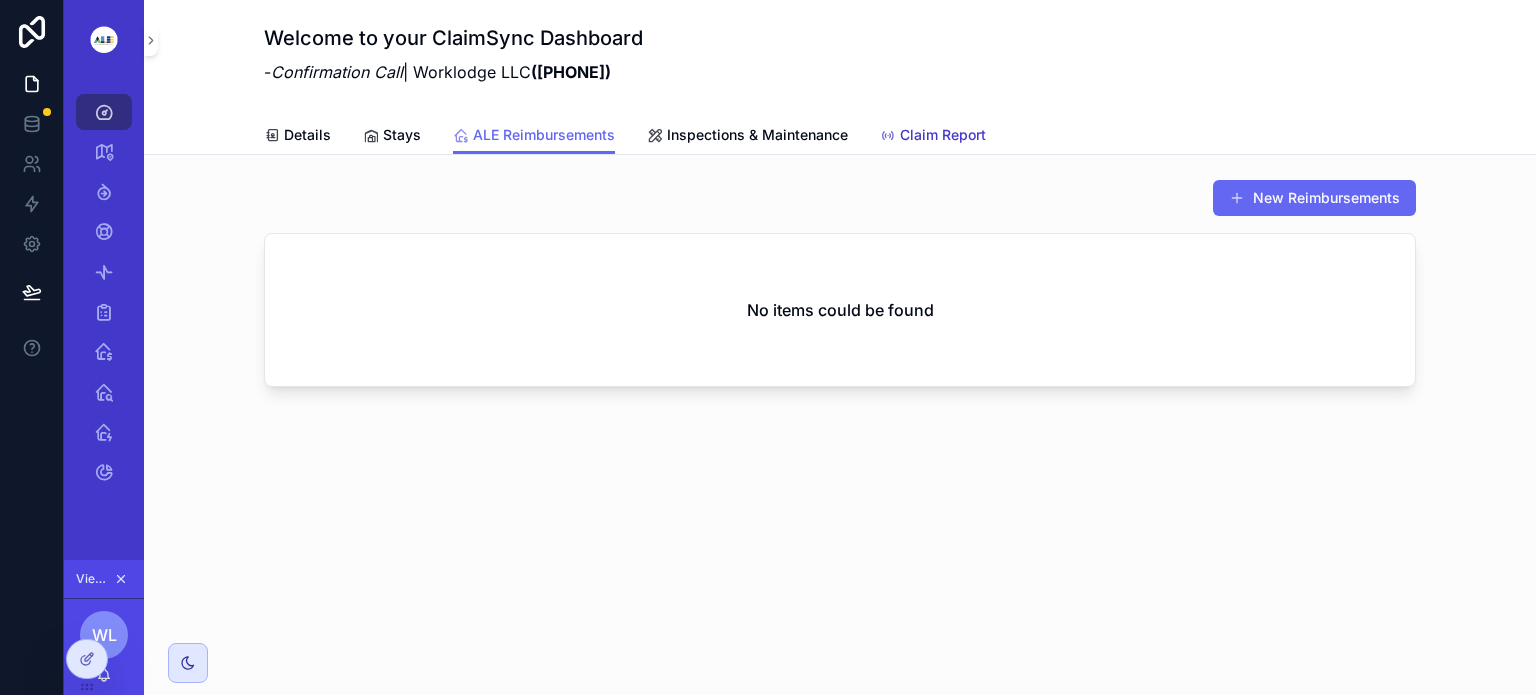 click on "Claim Report" at bounding box center [943, 135] 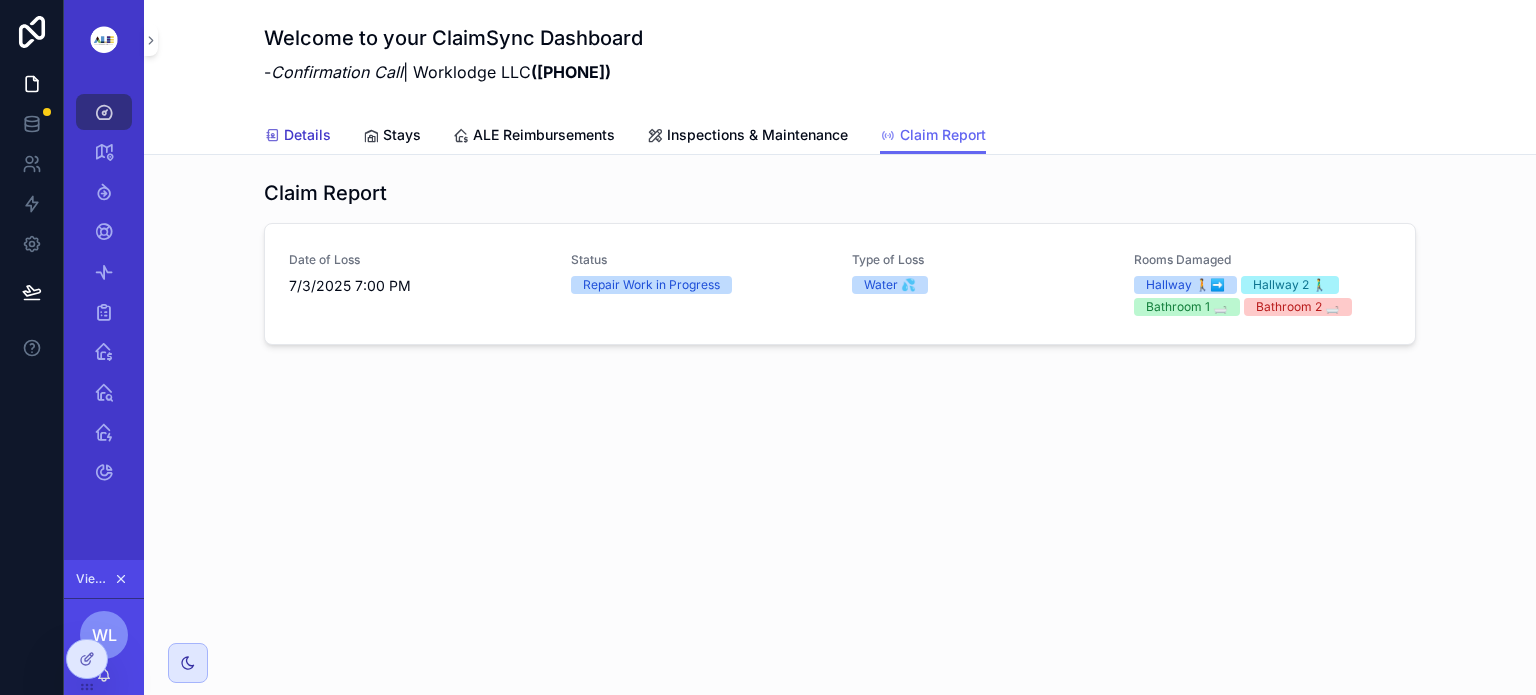 click on "Details" at bounding box center (307, 135) 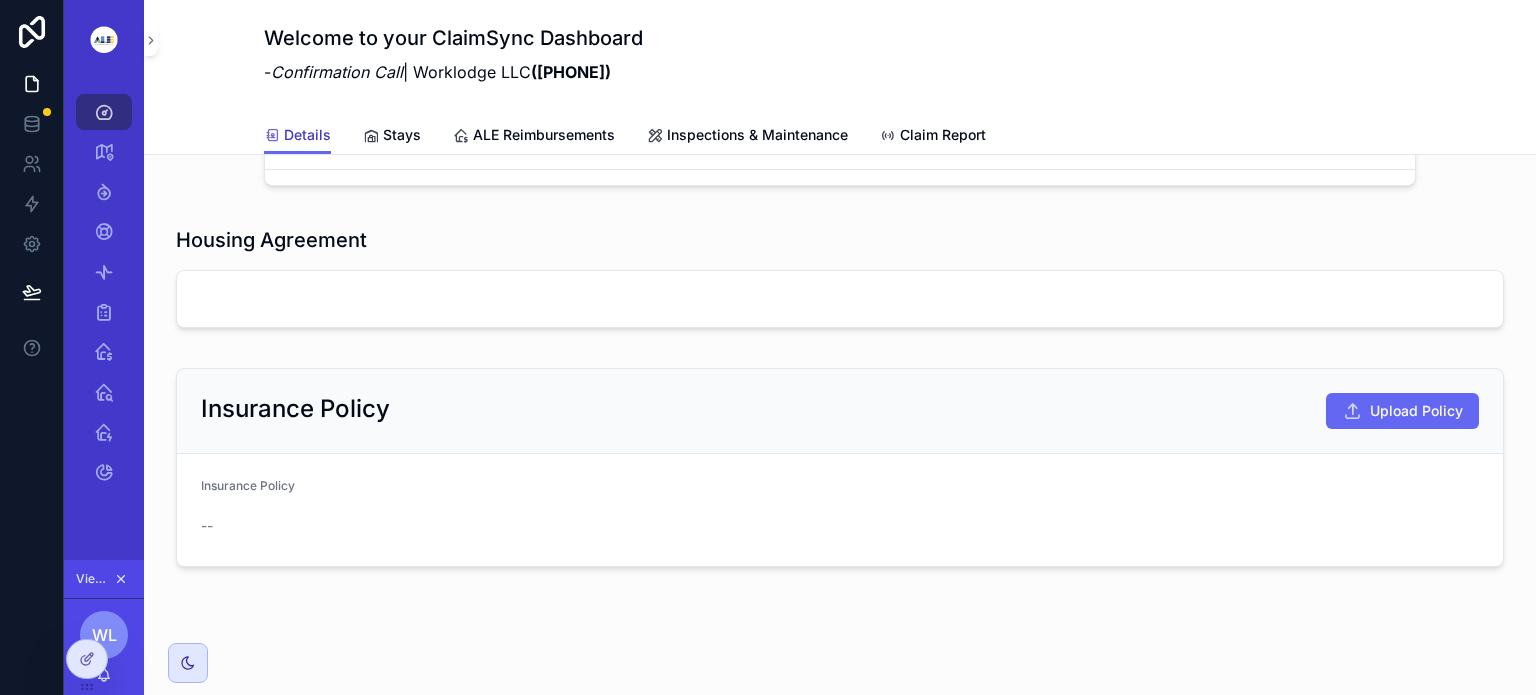 scroll, scrollTop: 1553, scrollLeft: 0, axis: vertical 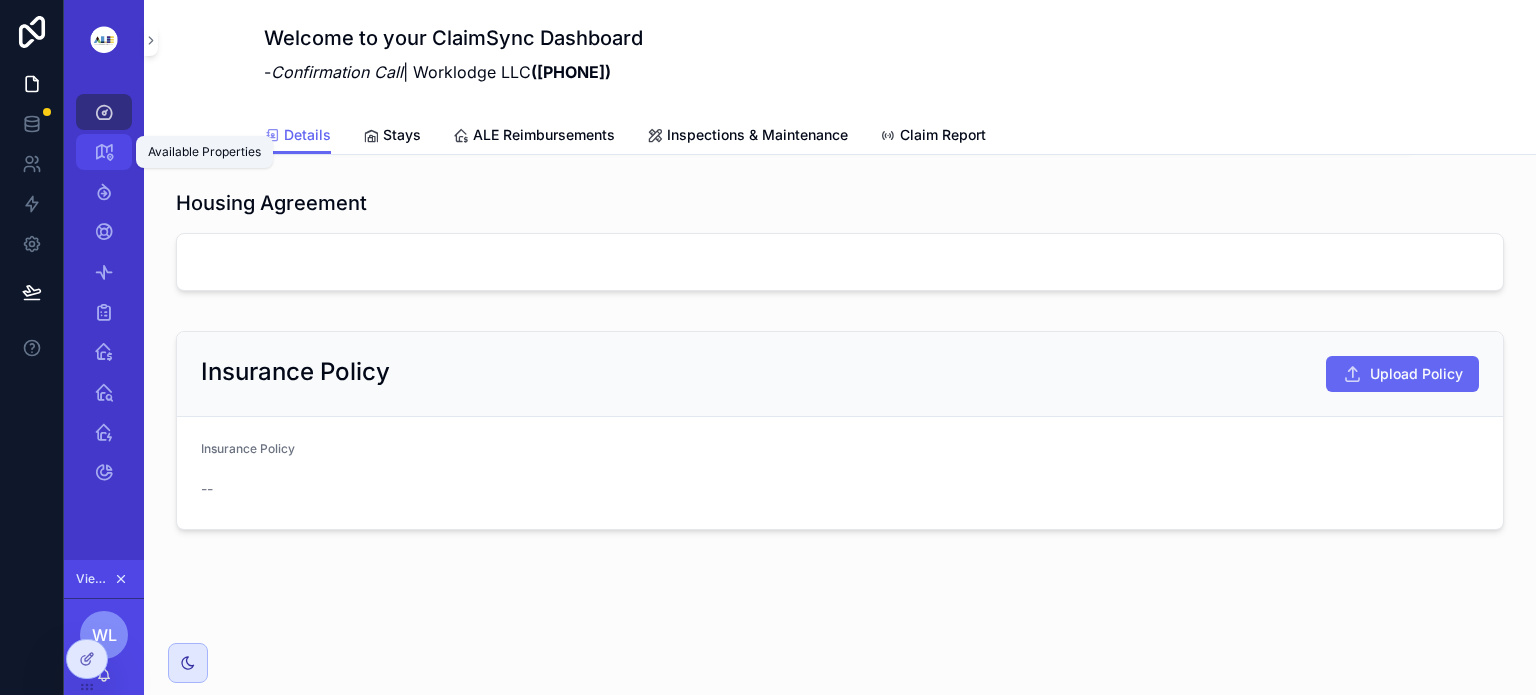 click at bounding box center [104, 152] 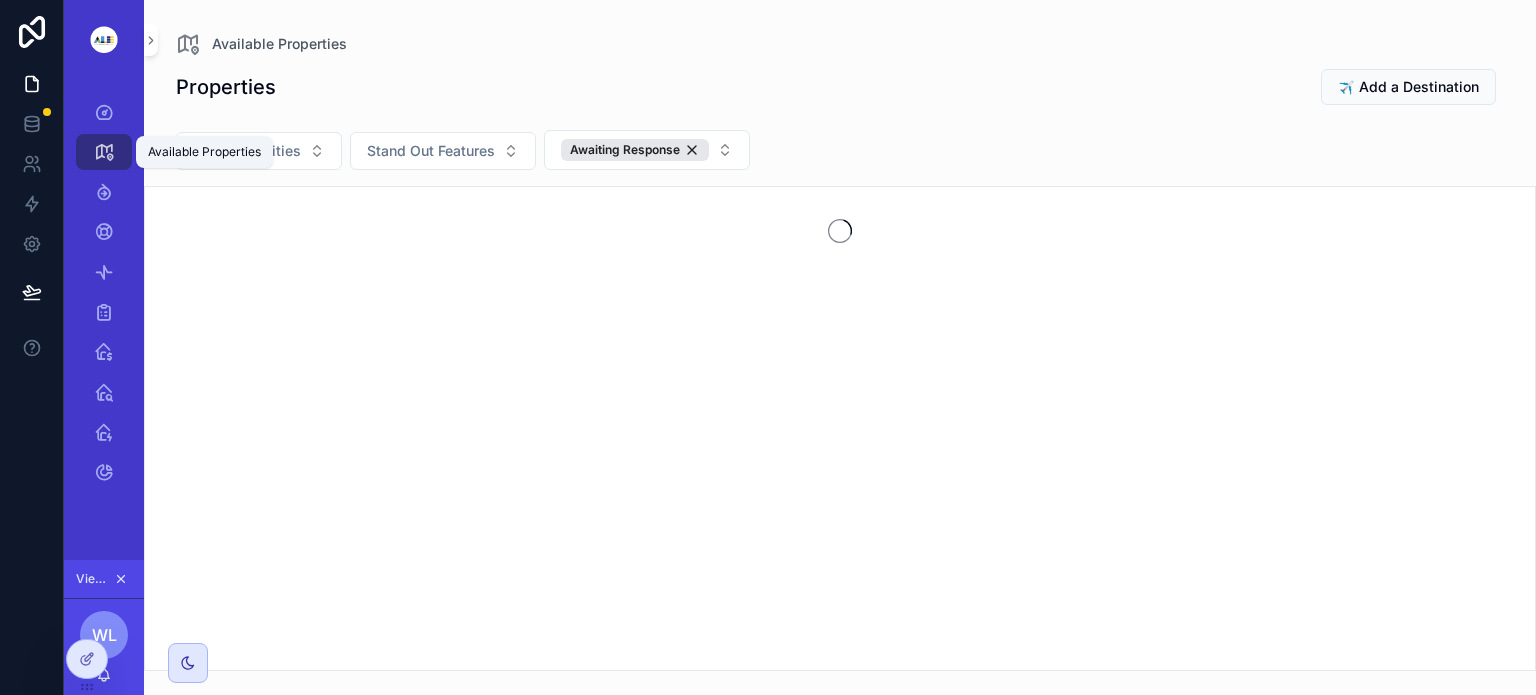 scroll, scrollTop: 0, scrollLeft: 0, axis: both 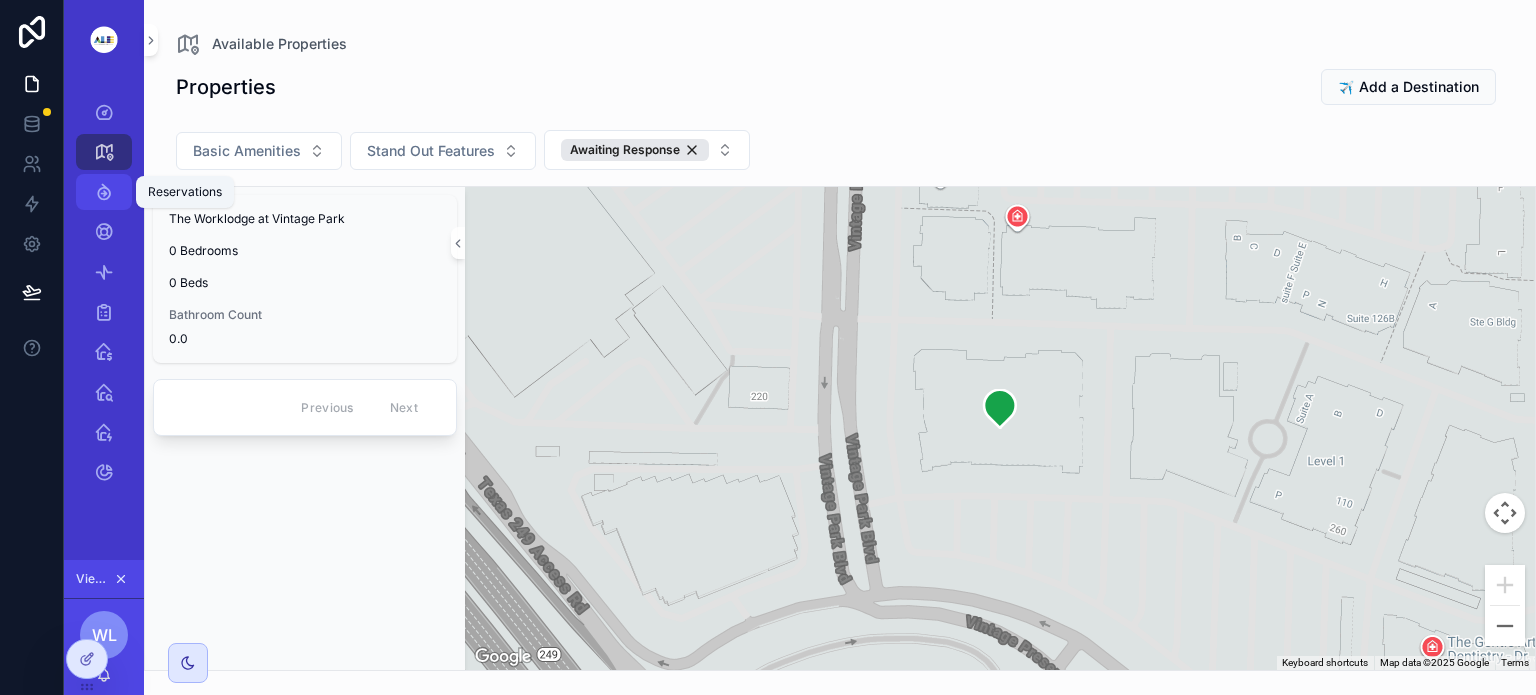 click at bounding box center [104, 192] 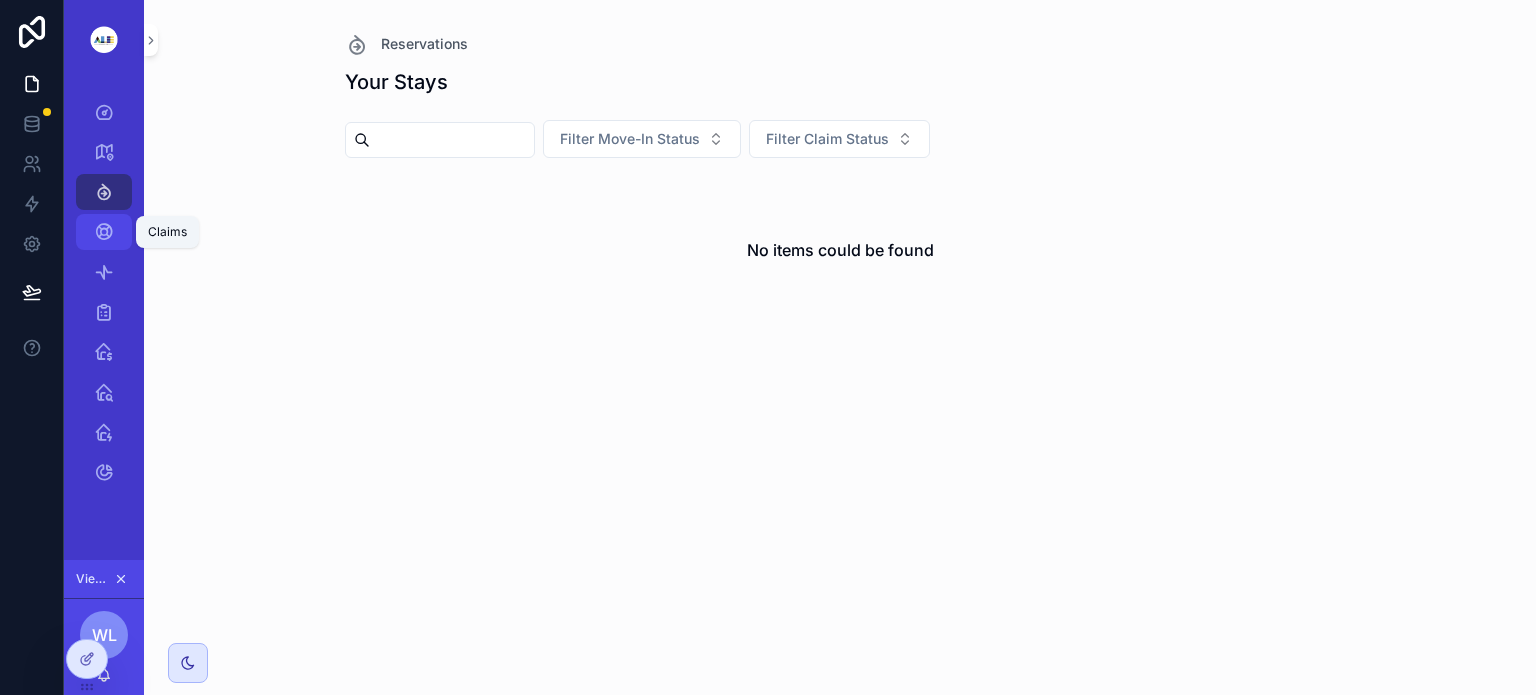 click at bounding box center (104, 232) 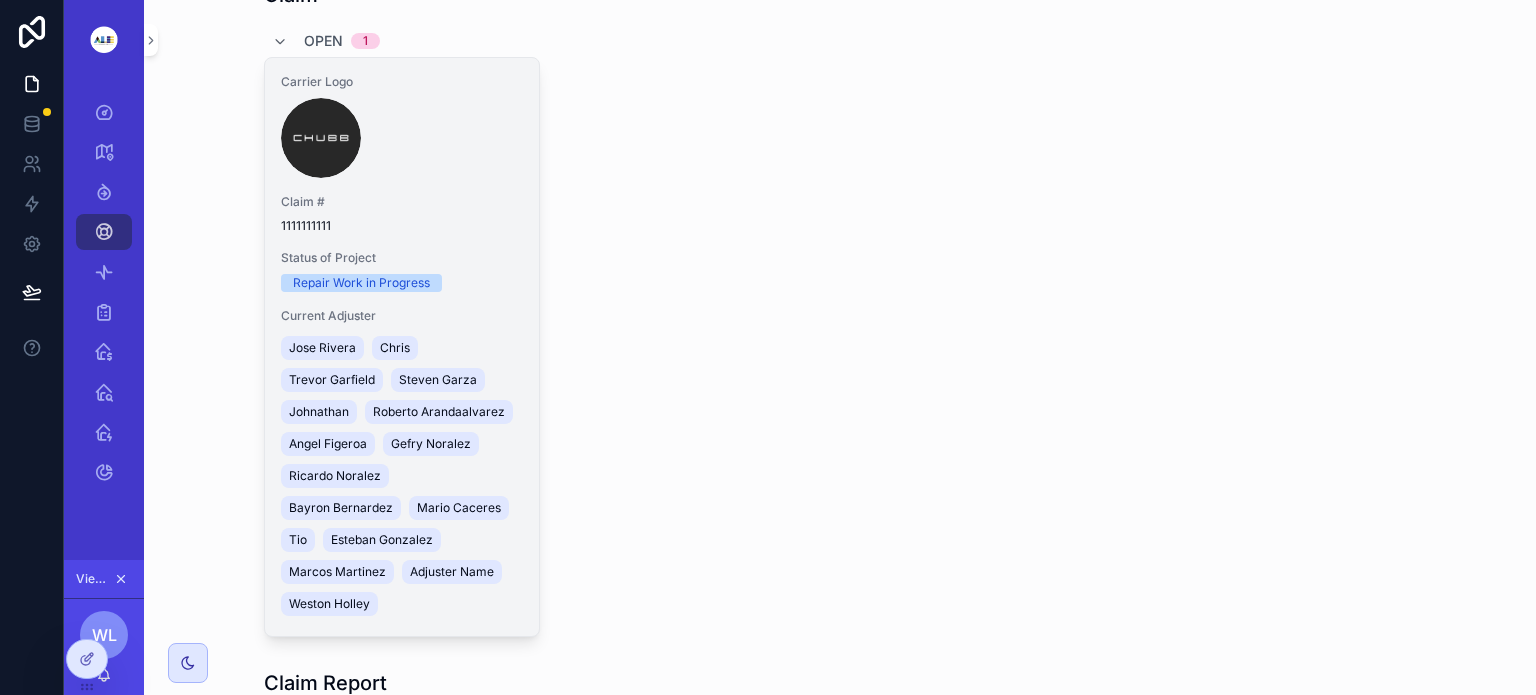 scroll, scrollTop: 42, scrollLeft: 0, axis: vertical 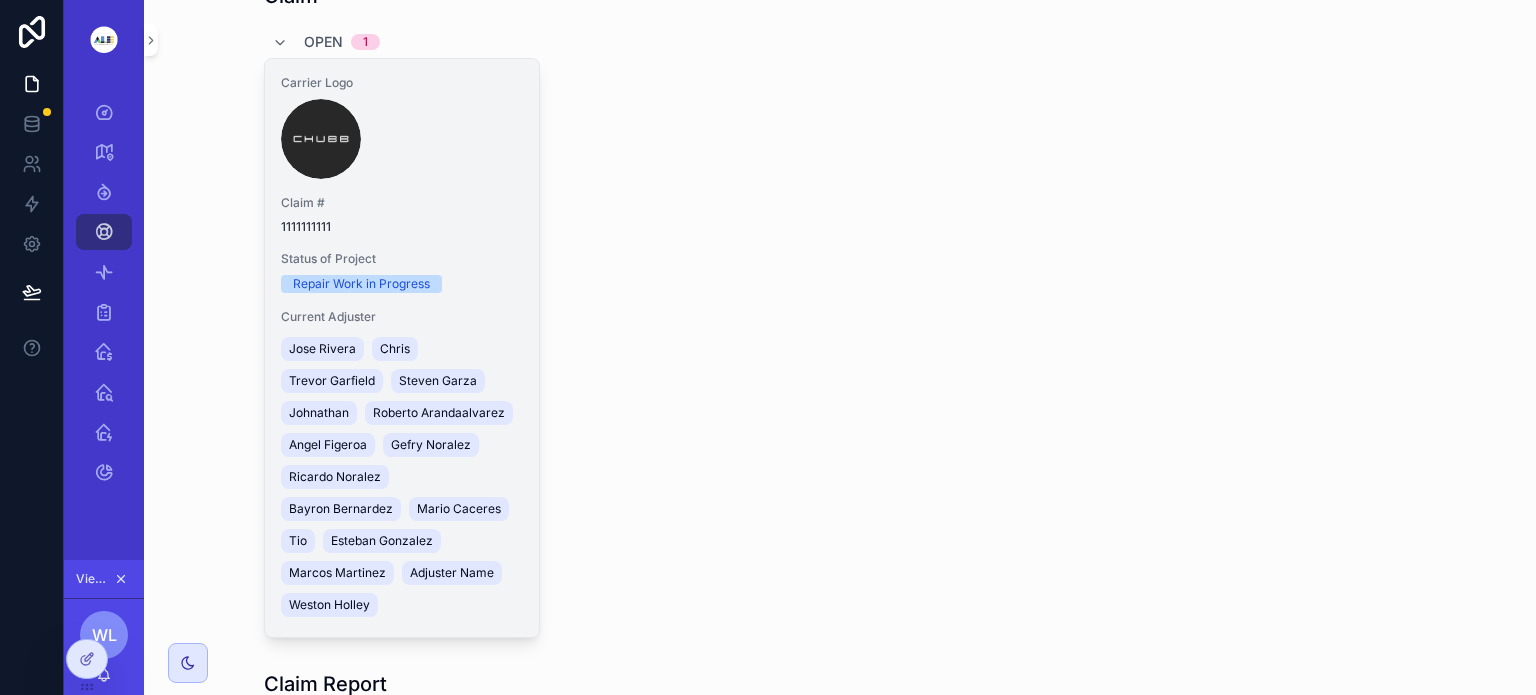 click on "Carrier Logo Claim # 1111111111 Status of Project Repair Work in Progress Current Adjuster Jose Rivera Chris Trevor Garfield Steven Garza Johnathan Roberto Arandaalvarez Angel Figeroa Gefry Noralez Ricardo Noralez Bayron Bernardez Mario Caceres Tio Esteban Gonzalez Marcos Martinez Adjuster  Name Weston Holley" at bounding box center (402, 348) 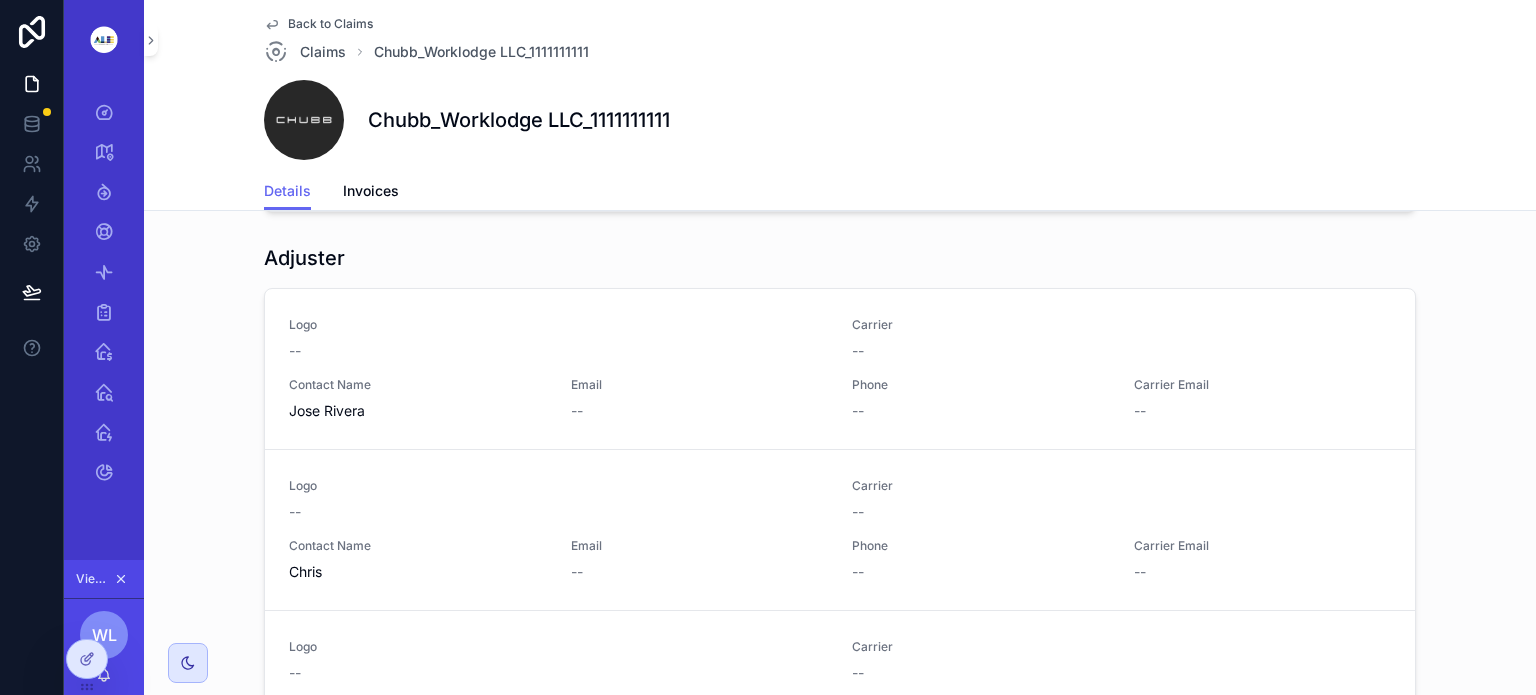 scroll, scrollTop: 490, scrollLeft: 0, axis: vertical 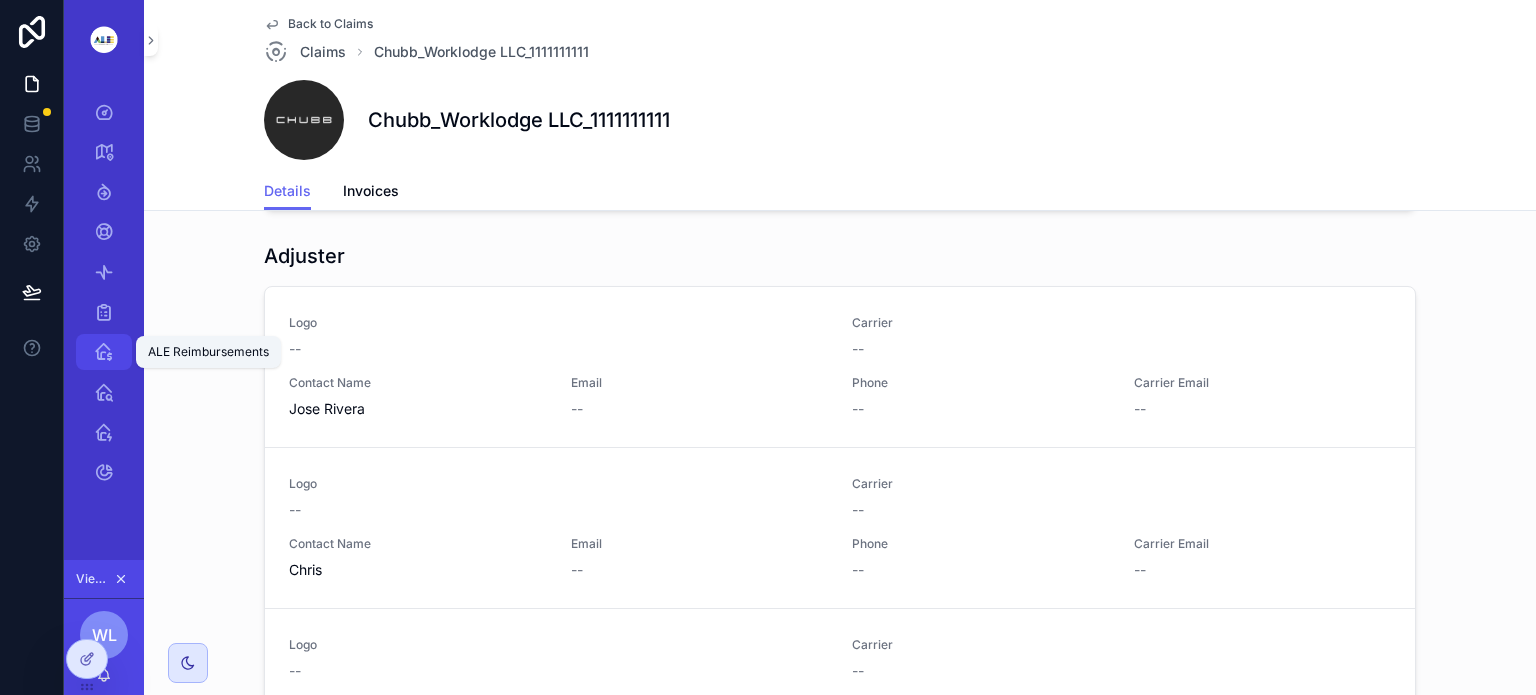 click at bounding box center (104, 352) 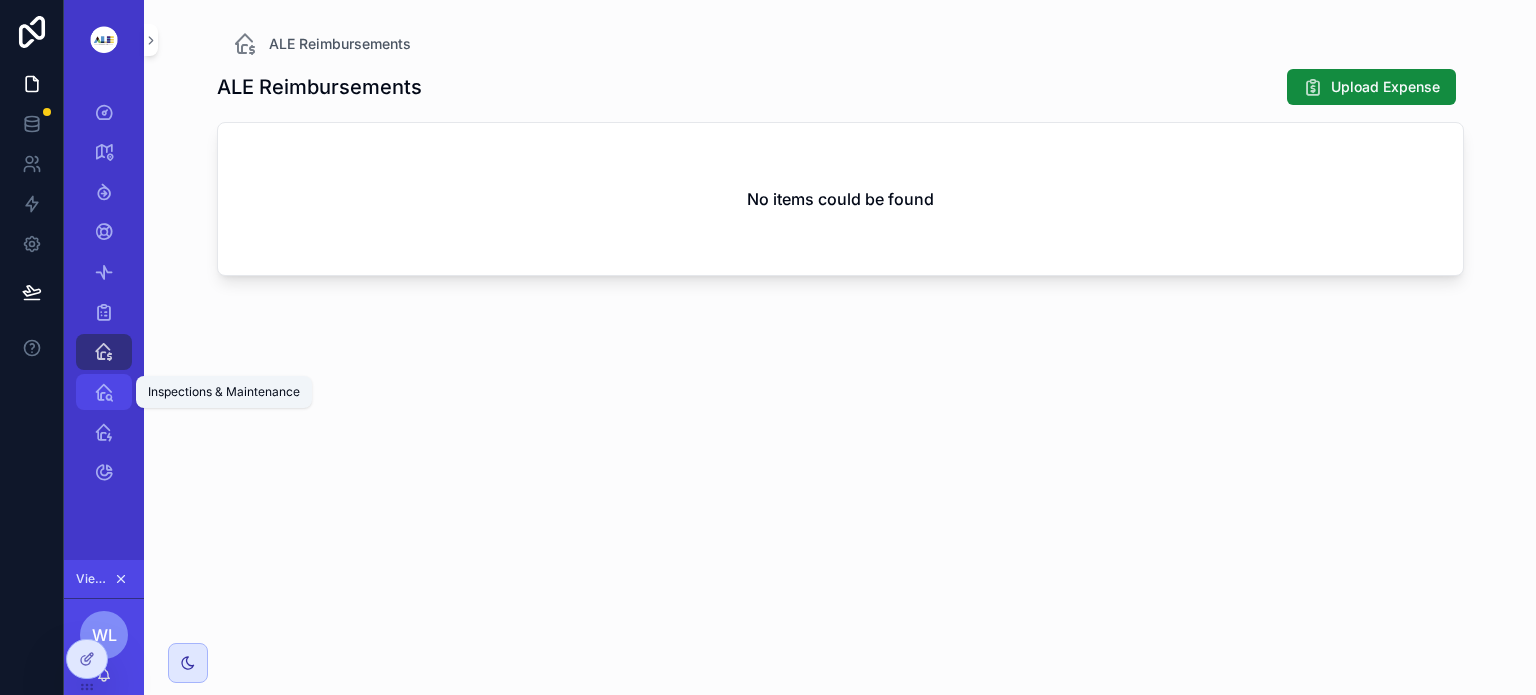 click at bounding box center [104, 392] 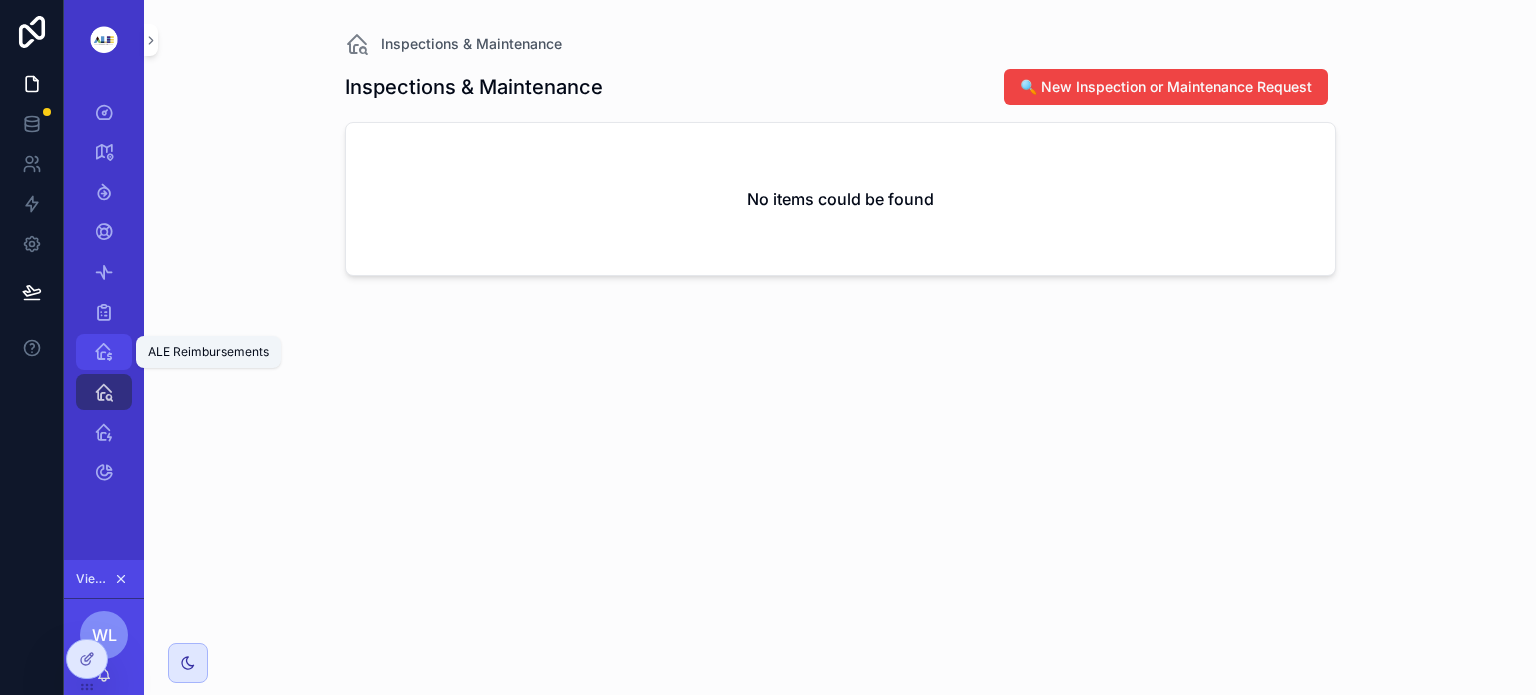 click at bounding box center [104, 352] 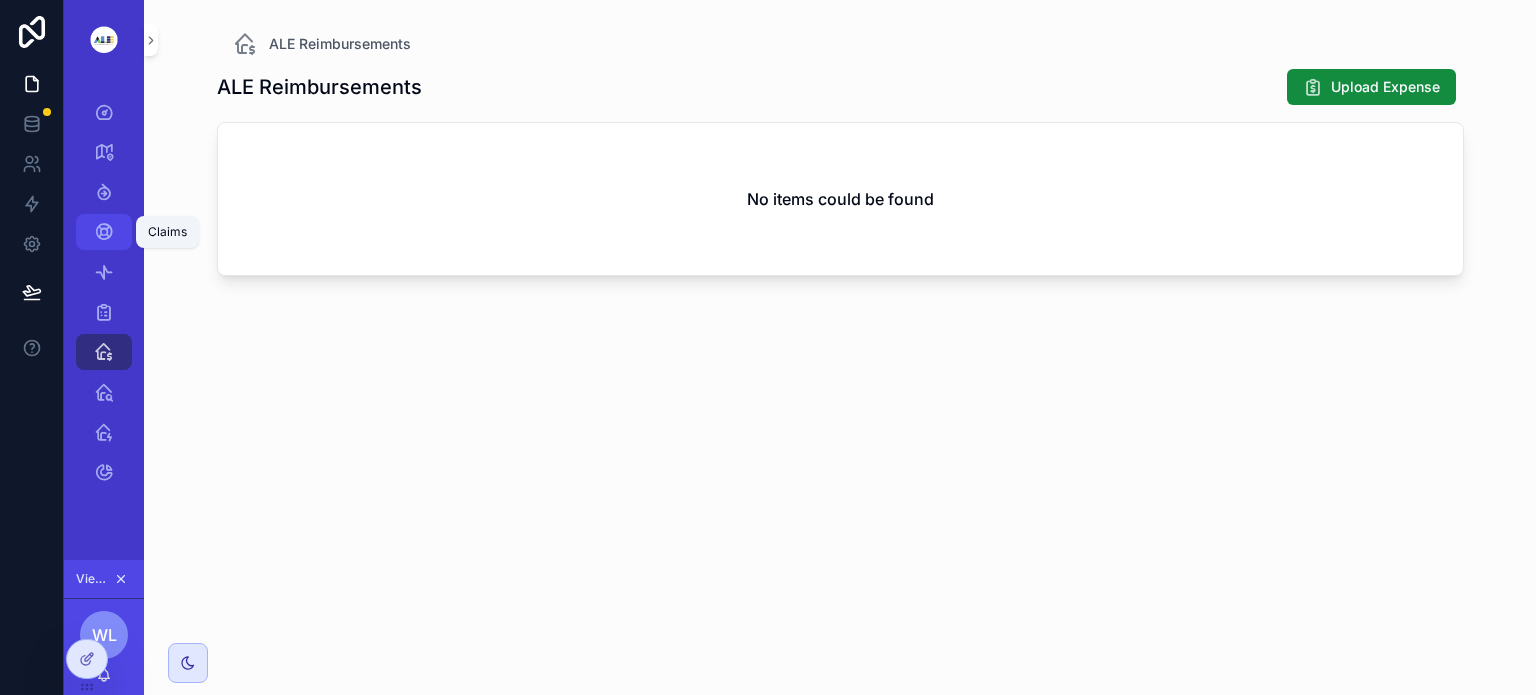 click at bounding box center [104, 232] 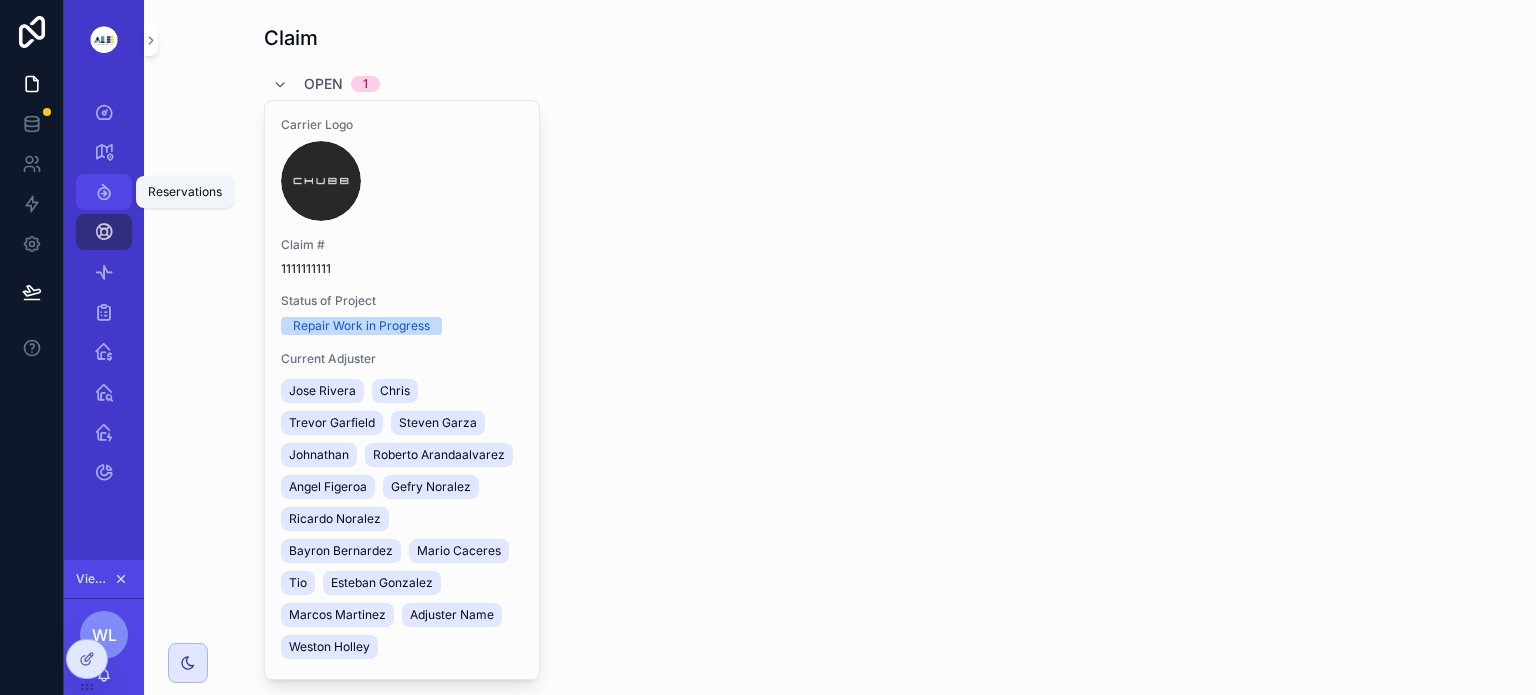 click at bounding box center [104, 192] 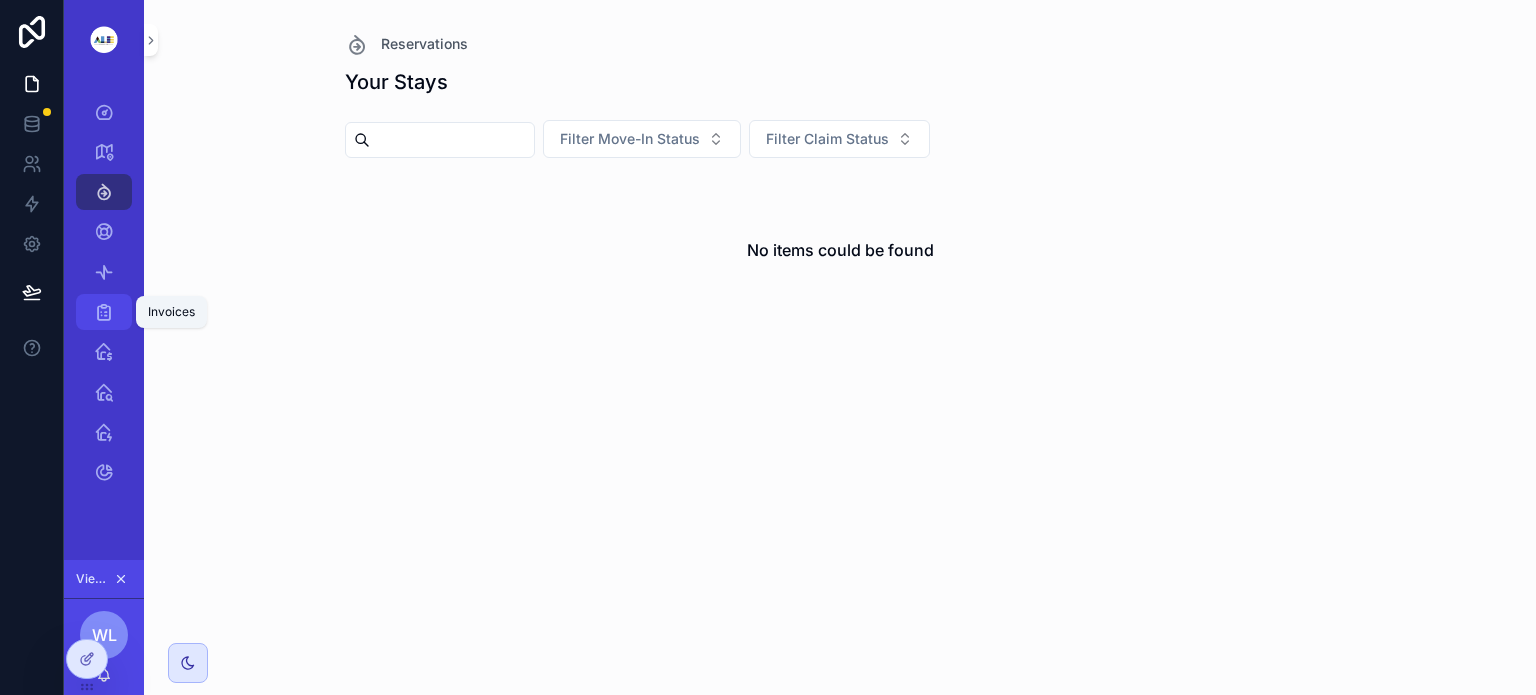 click on "Invoices" at bounding box center (104, 312) 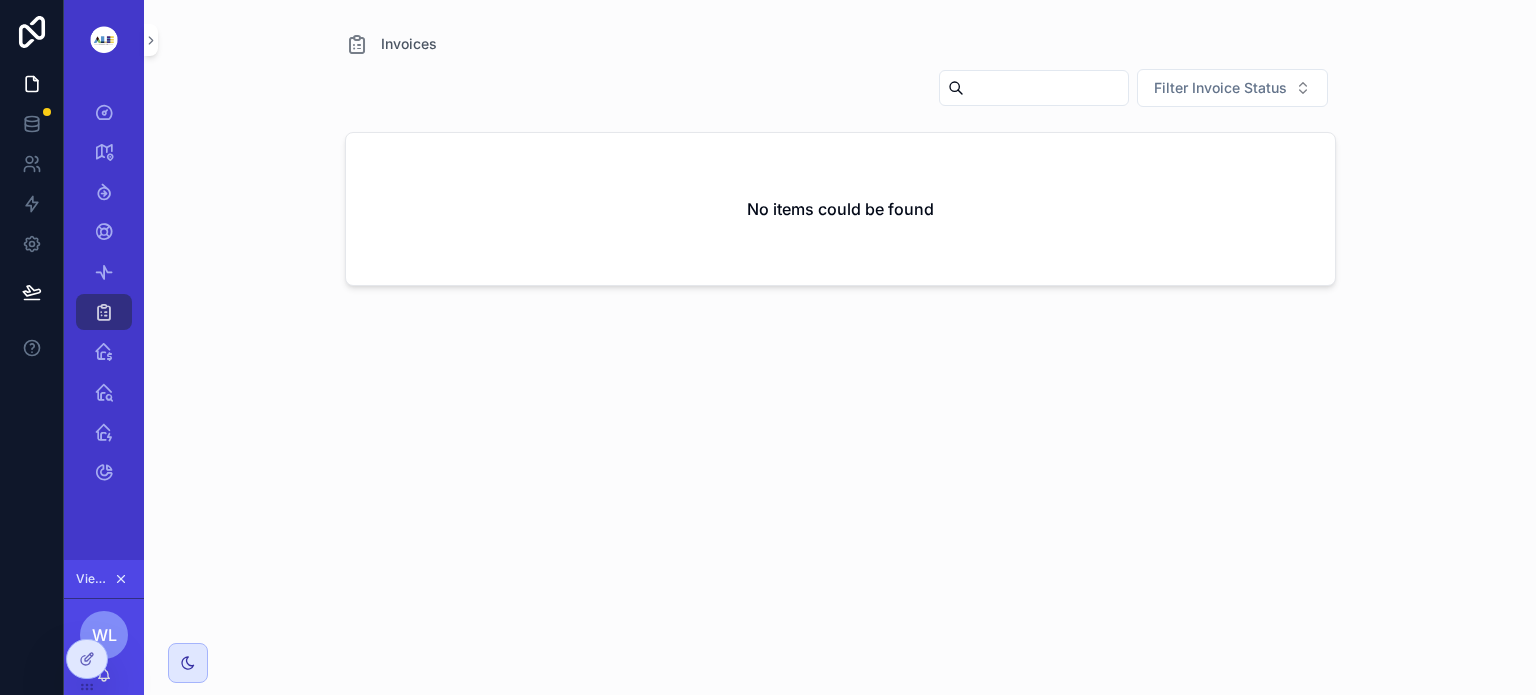 click on "No items could be found" at bounding box center [840, 209] 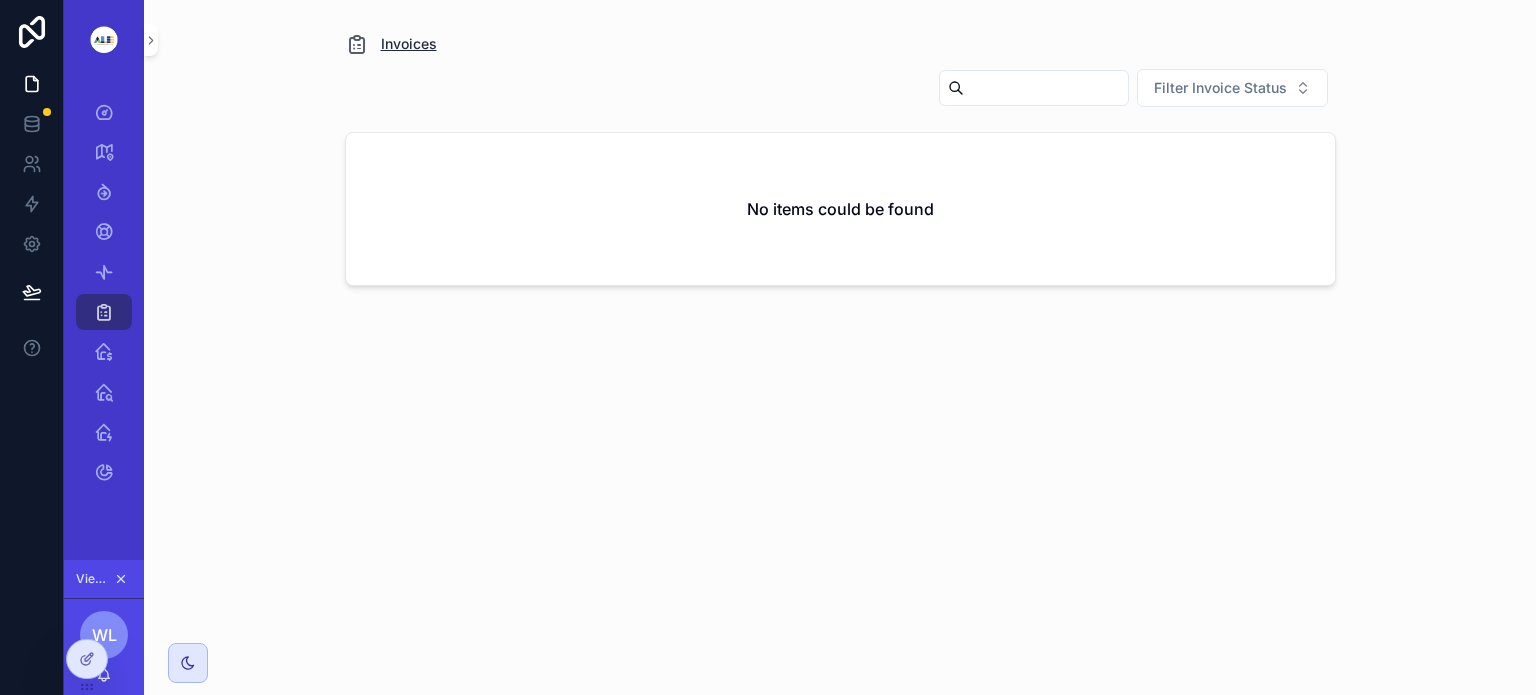 click on "Invoices" at bounding box center (409, 44) 